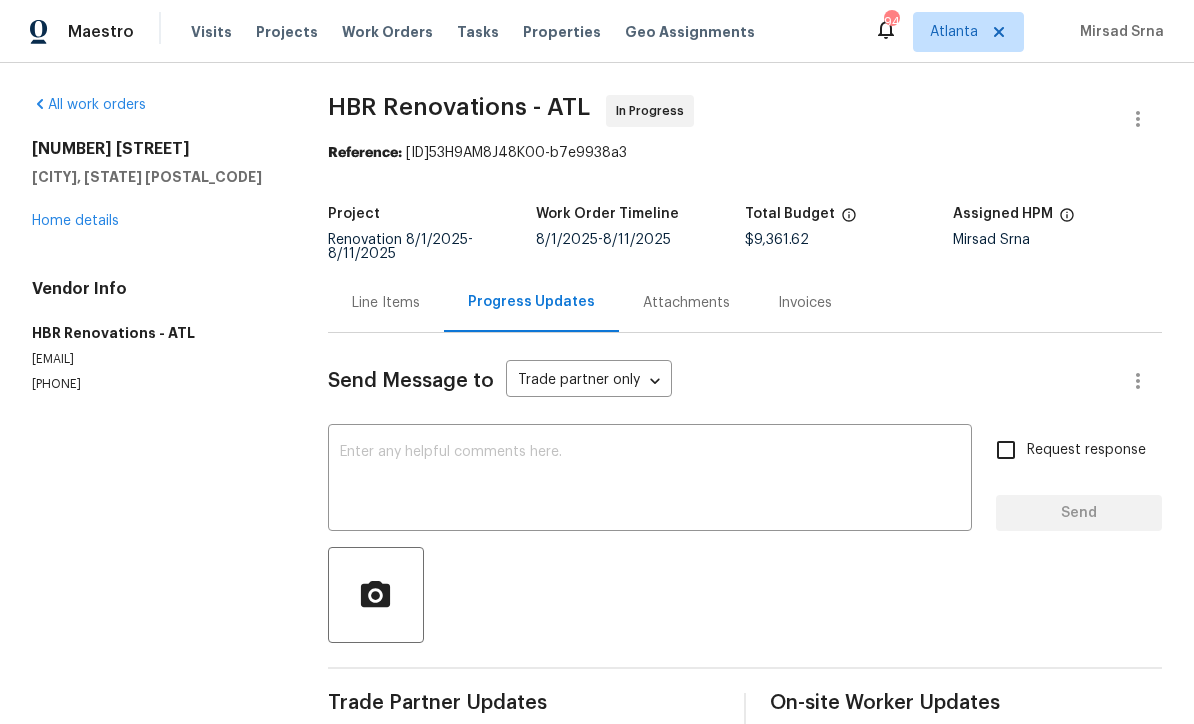 scroll, scrollTop: 66, scrollLeft: 0, axis: vertical 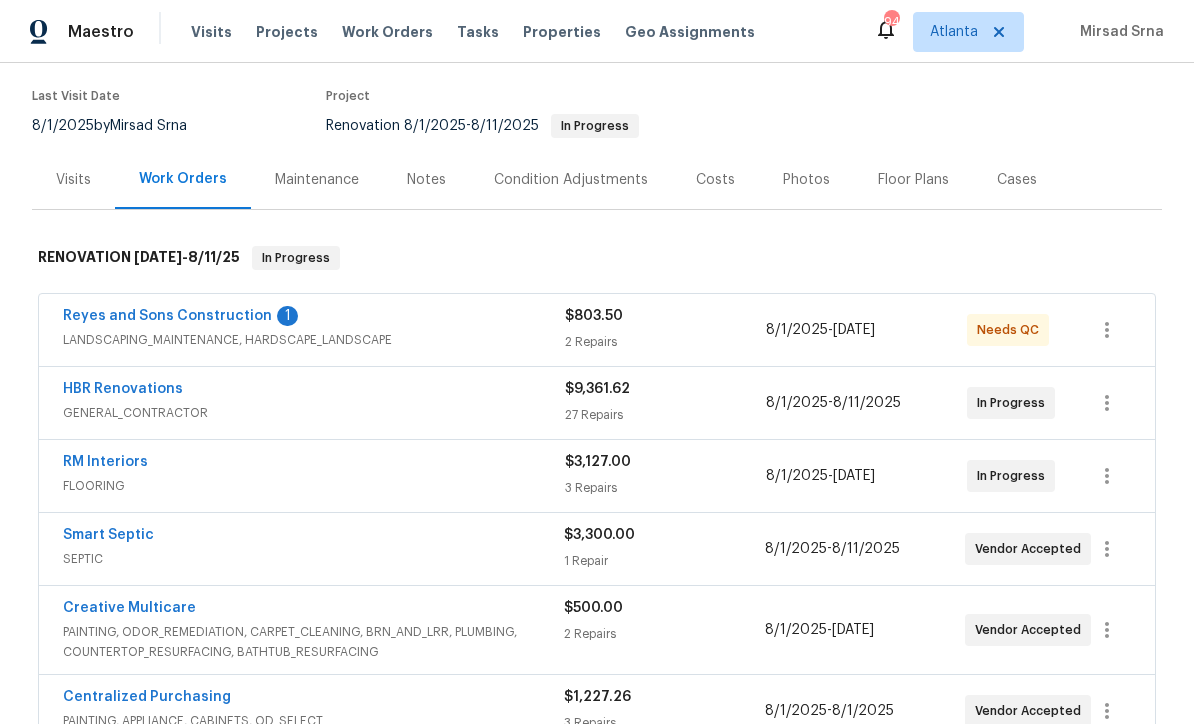 click on "Creative Multicare" at bounding box center (129, 608) 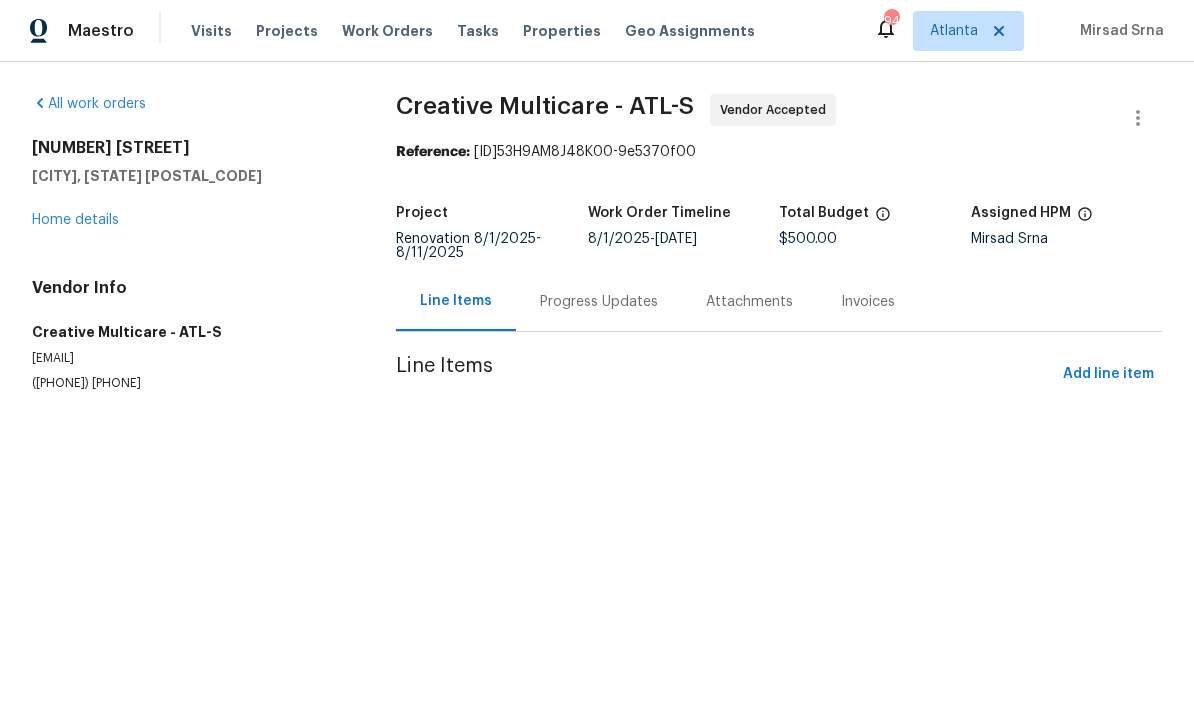 scroll, scrollTop: 1, scrollLeft: 0, axis: vertical 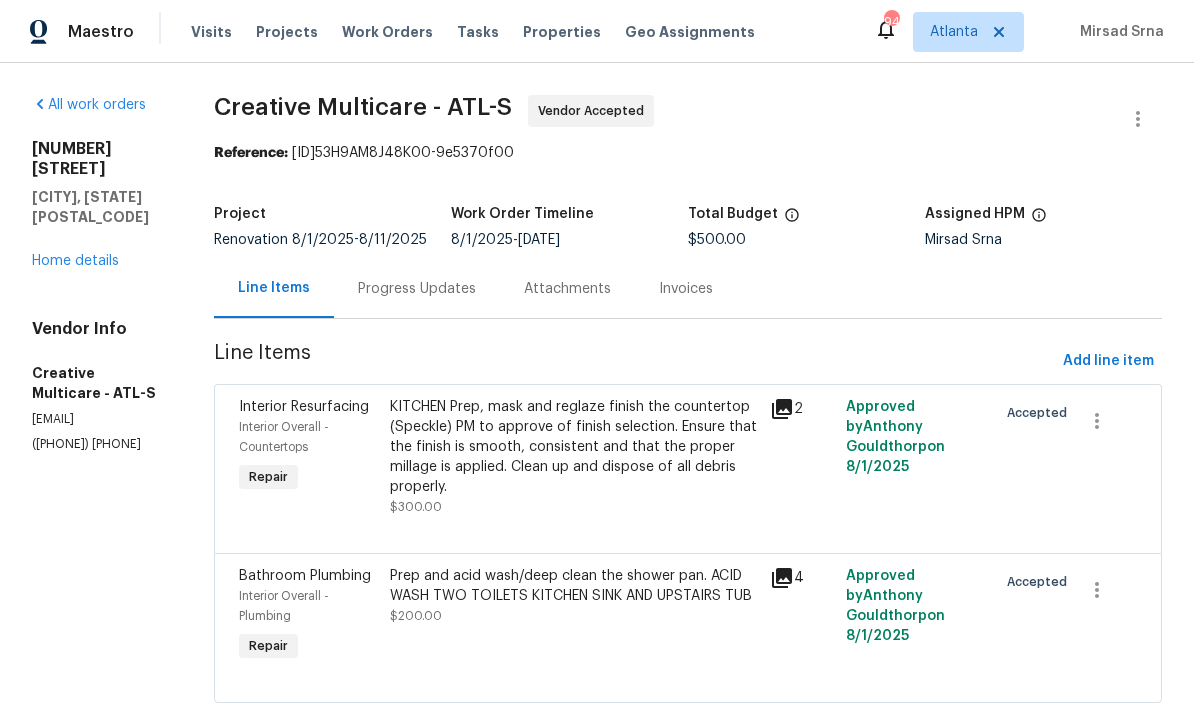 click on "Progress Updates" at bounding box center [417, 289] 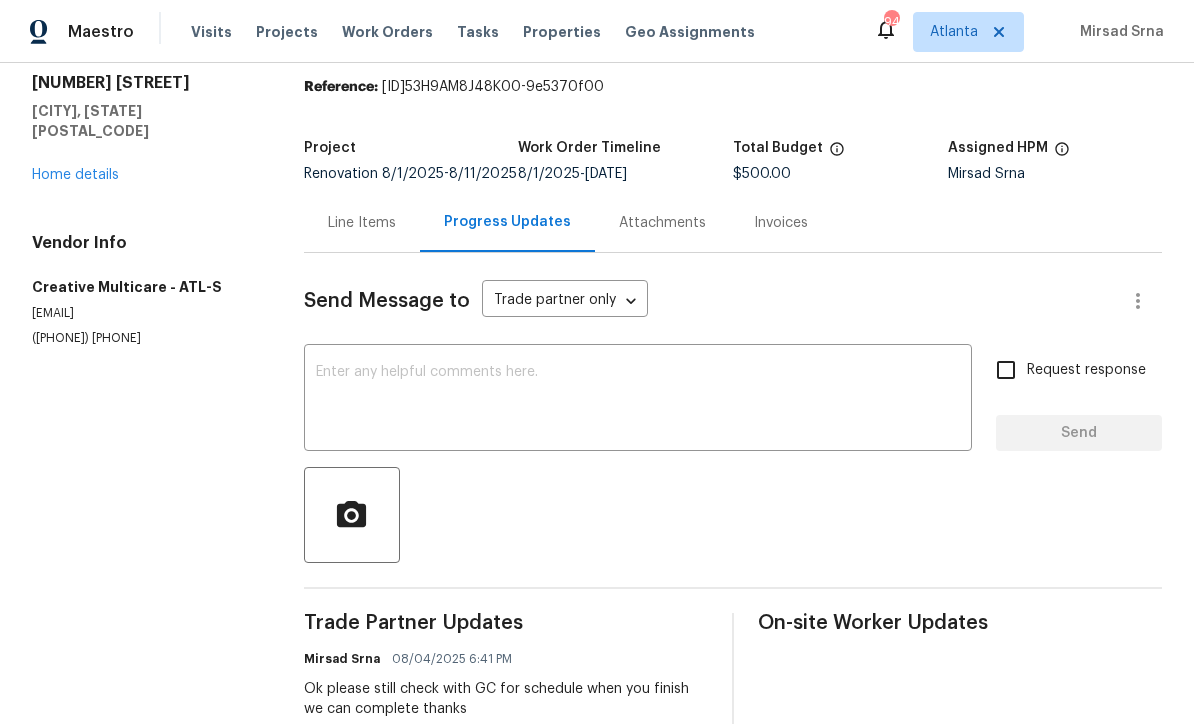 scroll, scrollTop: 68, scrollLeft: 0, axis: vertical 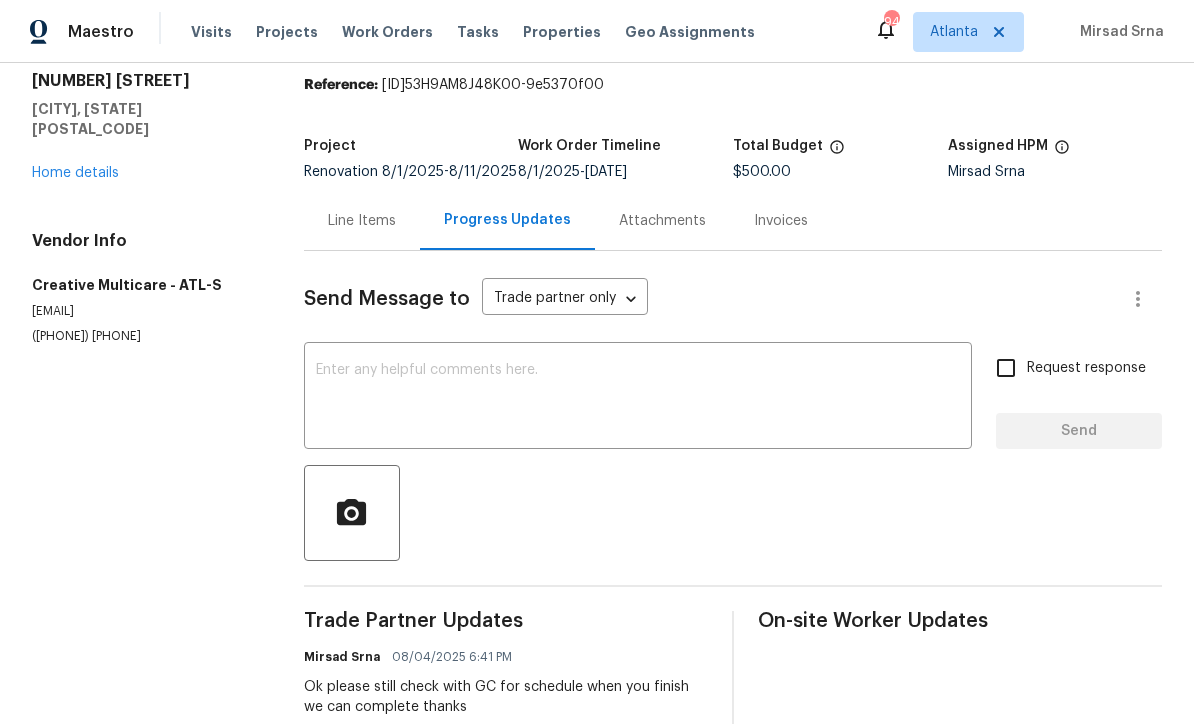 click at bounding box center [638, 398] 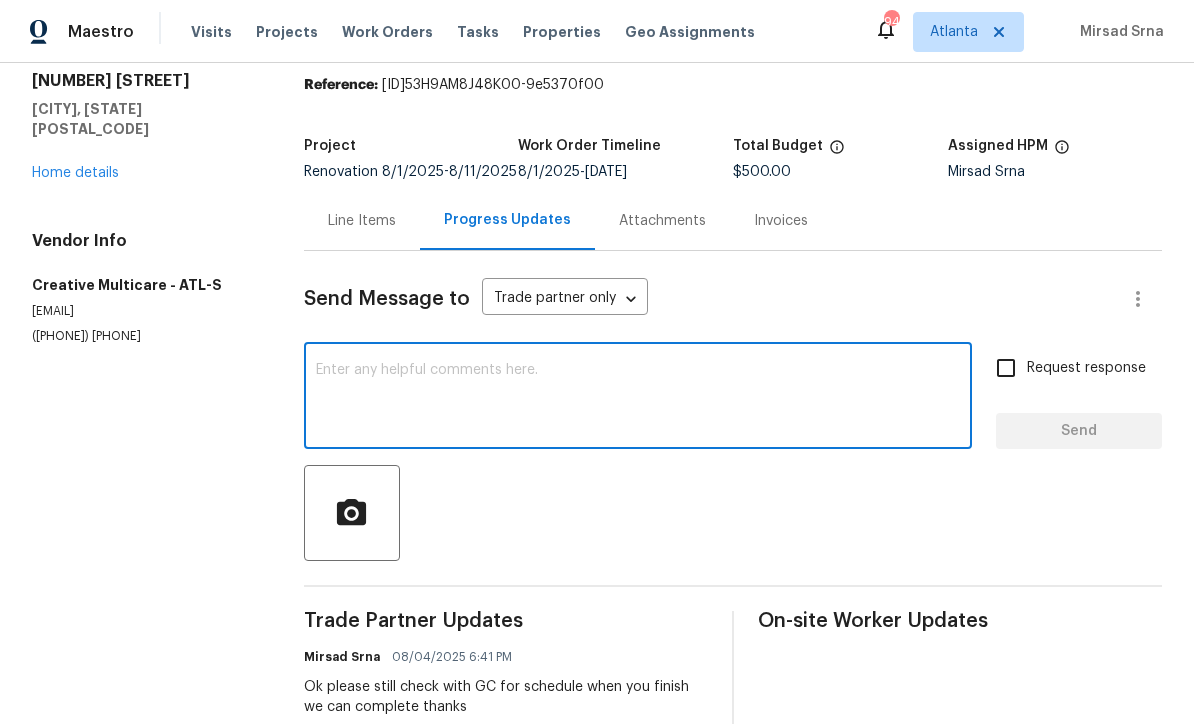 scroll, scrollTop: 0, scrollLeft: 0, axis: both 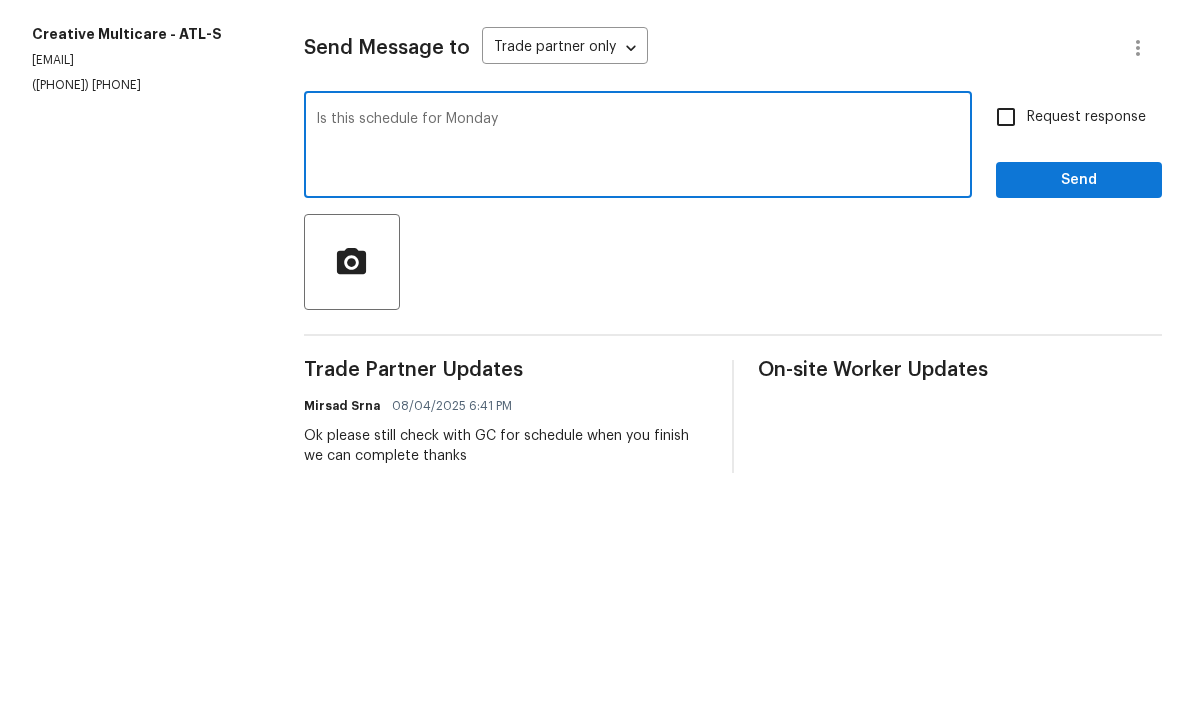 type on "Is this schedule for Monday" 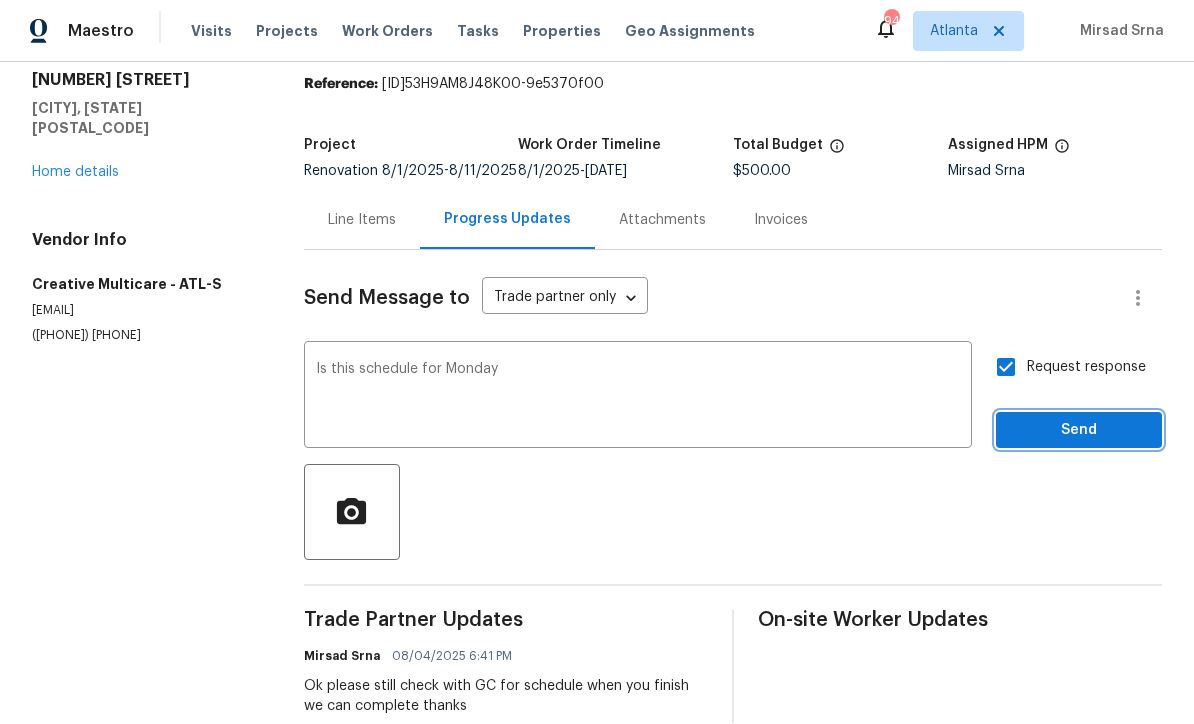 click on "Send" at bounding box center (1079, 431) 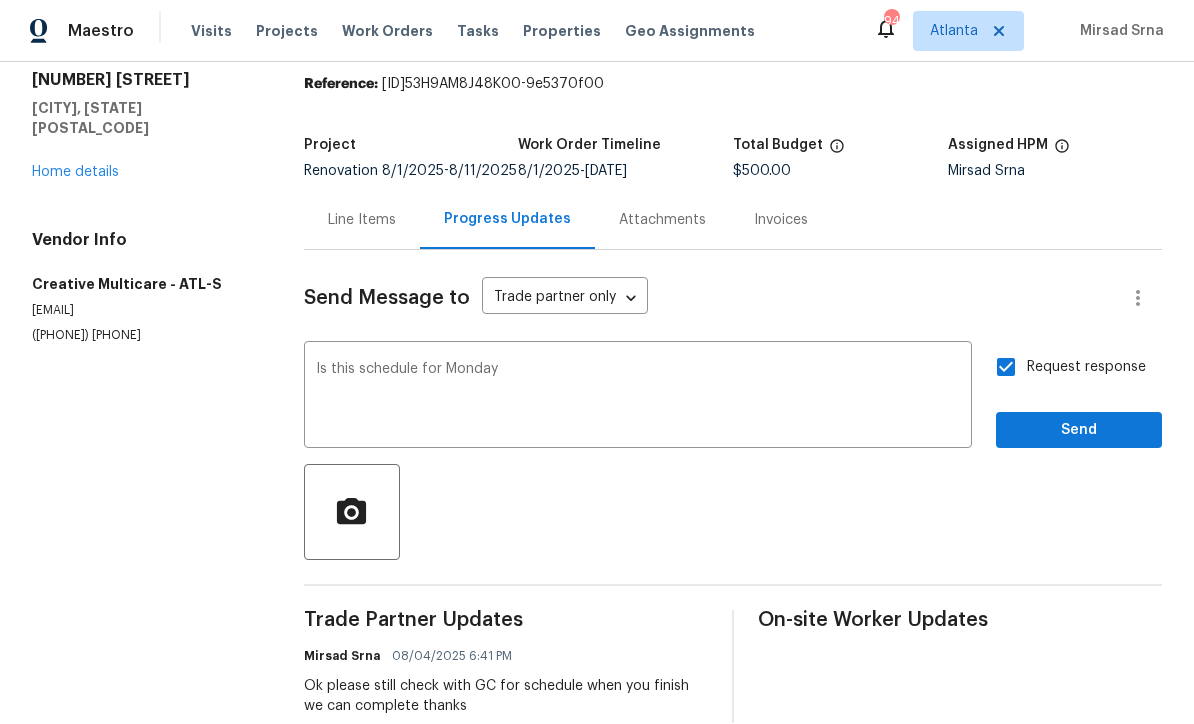scroll, scrollTop: 38, scrollLeft: 0, axis: vertical 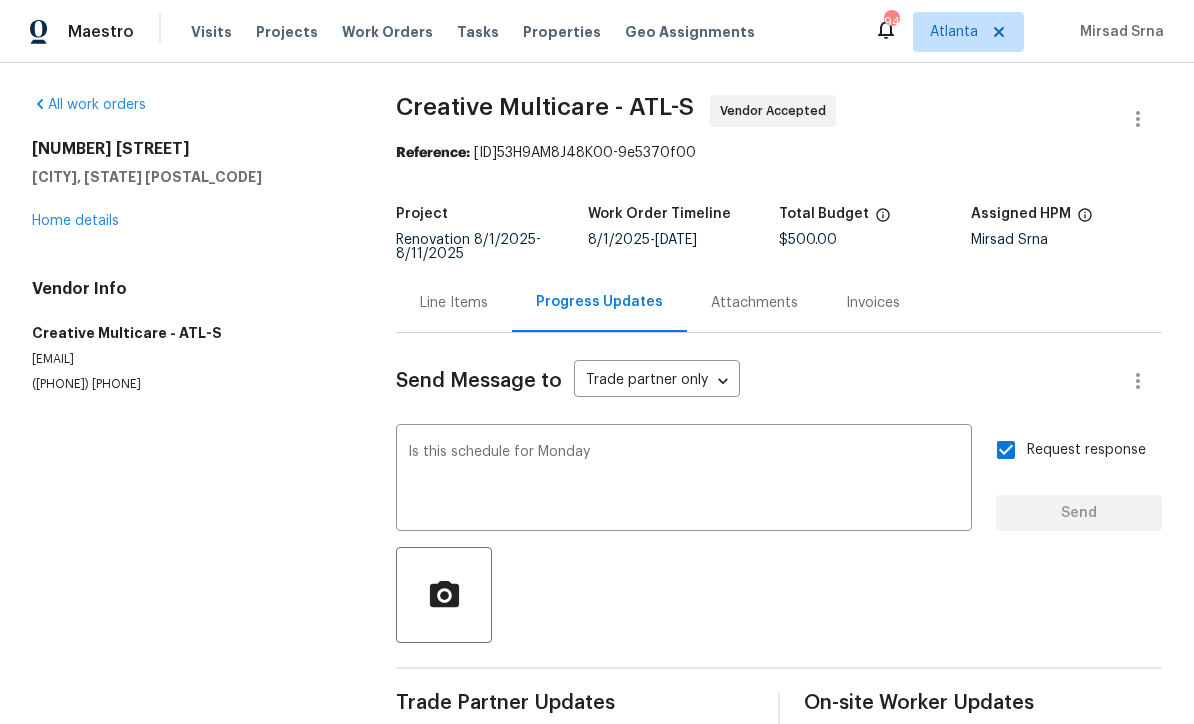 type 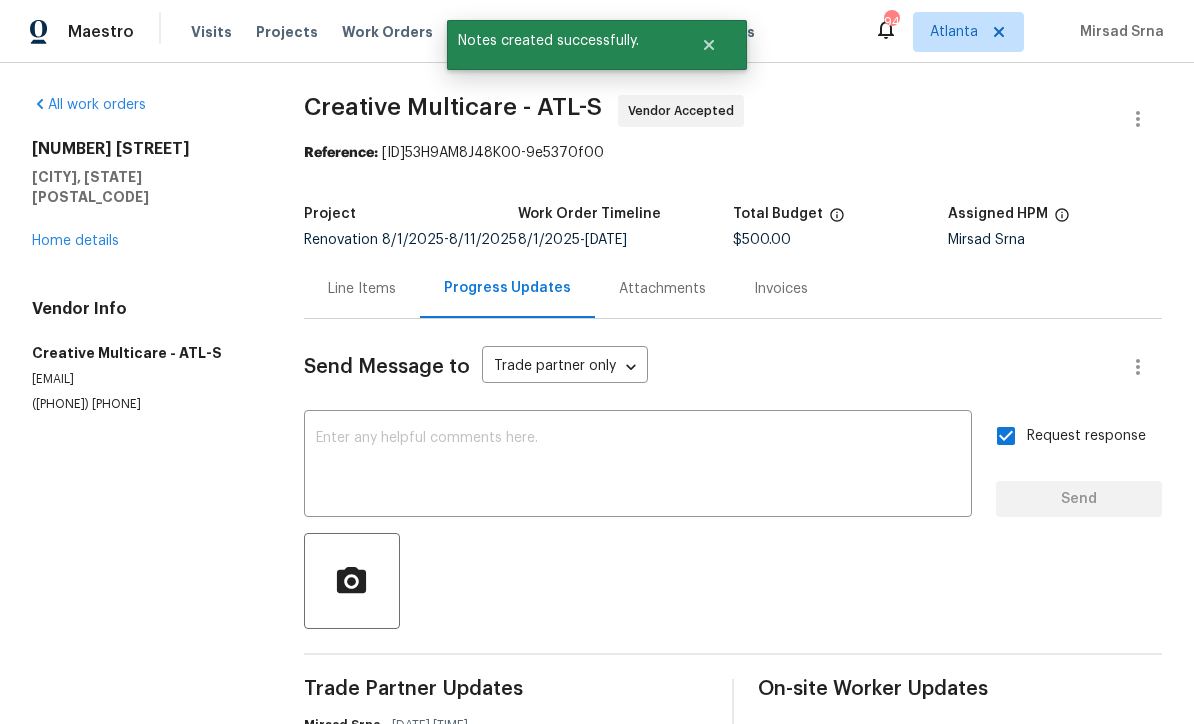 scroll, scrollTop: 0, scrollLeft: 0, axis: both 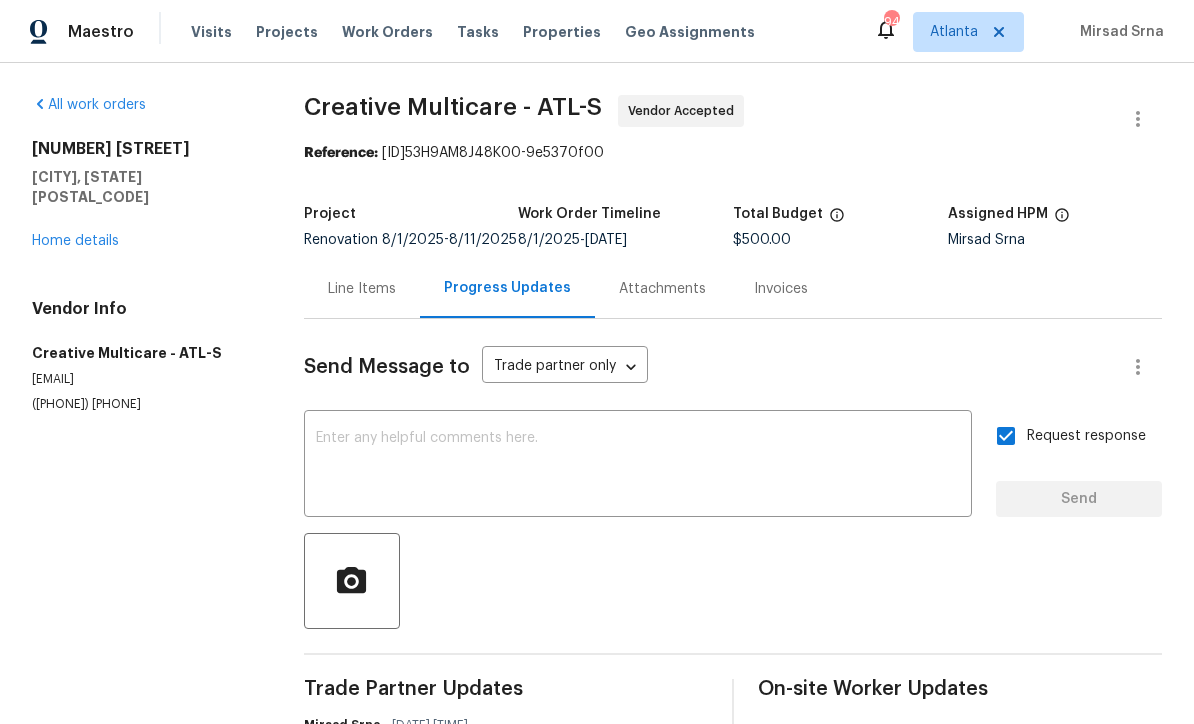 click on "Home details" at bounding box center [75, 241] 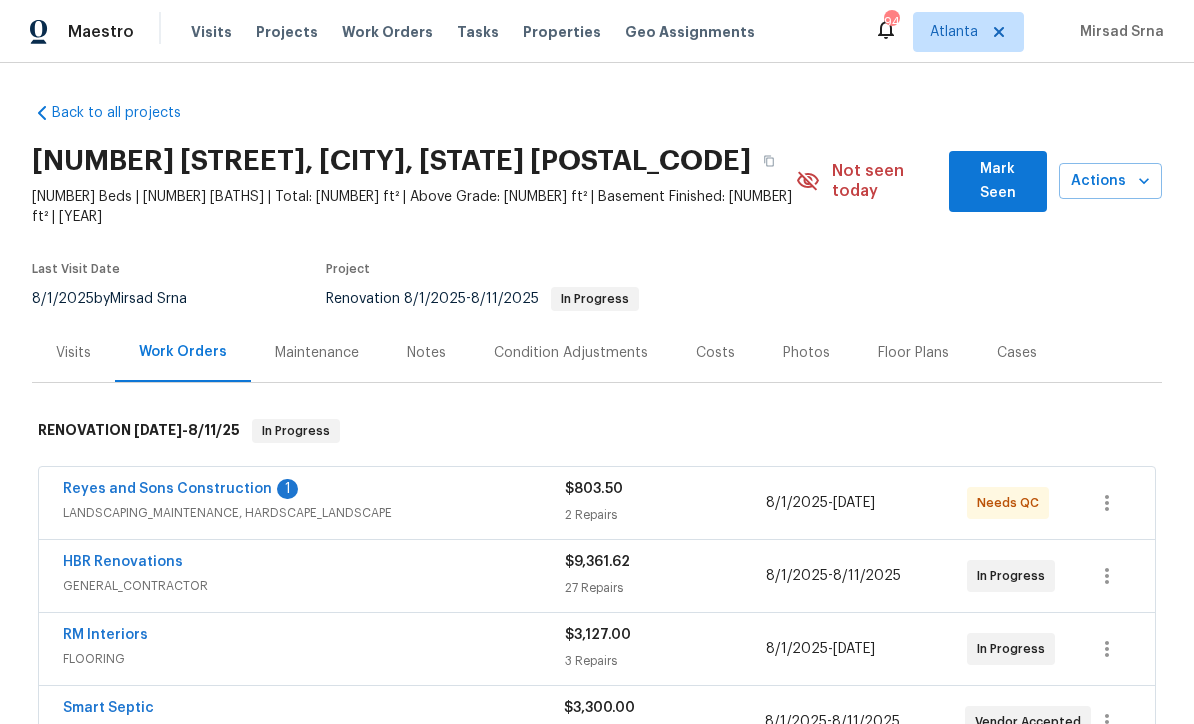 click on "Reyes and Sons Construction" at bounding box center [167, 489] 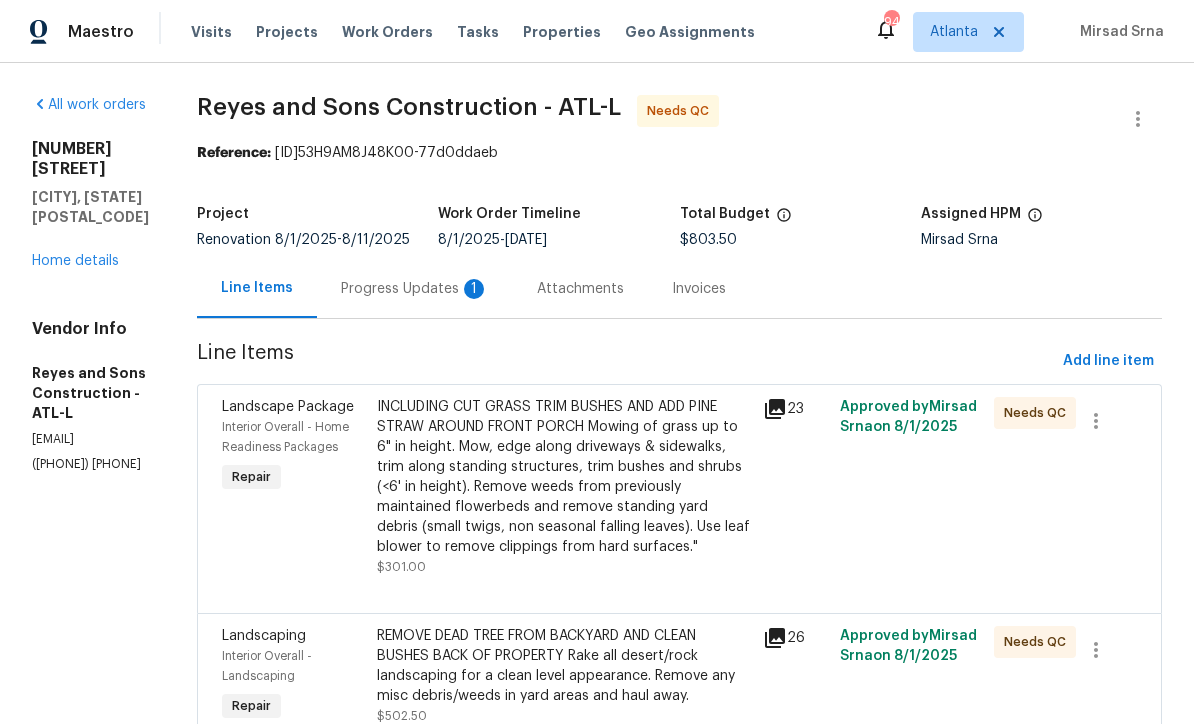 click on "Progress Updates 1" at bounding box center [415, 289] 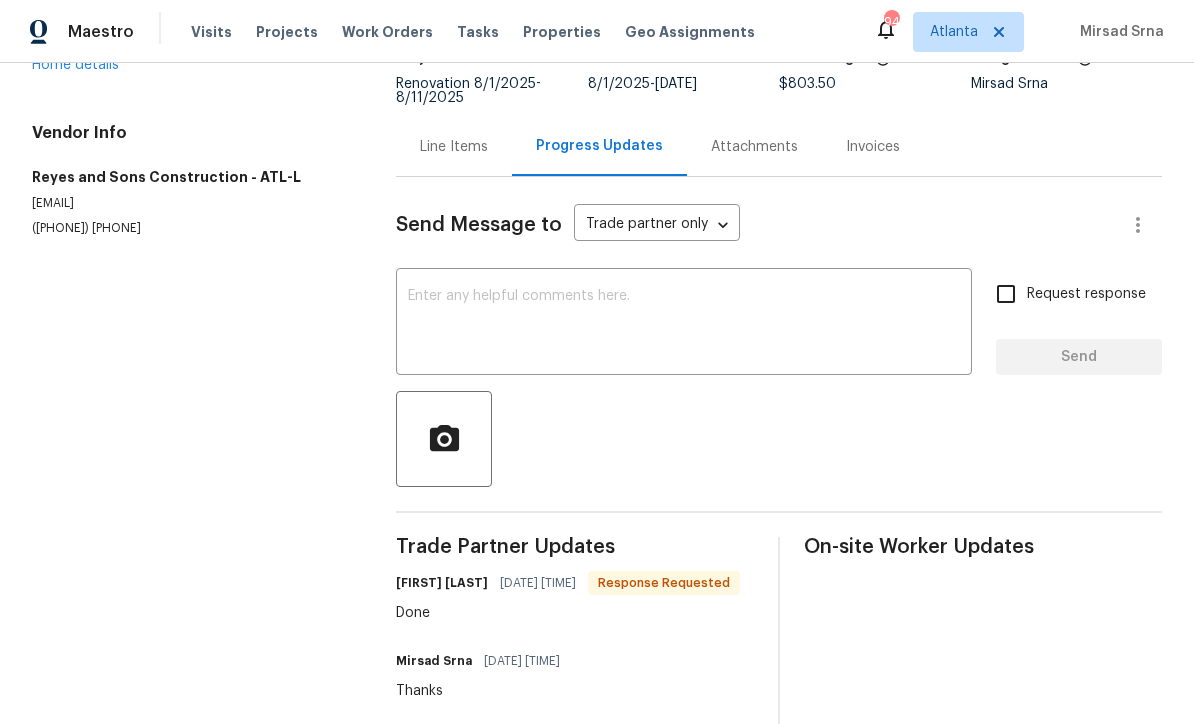 scroll, scrollTop: 155, scrollLeft: 0, axis: vertical 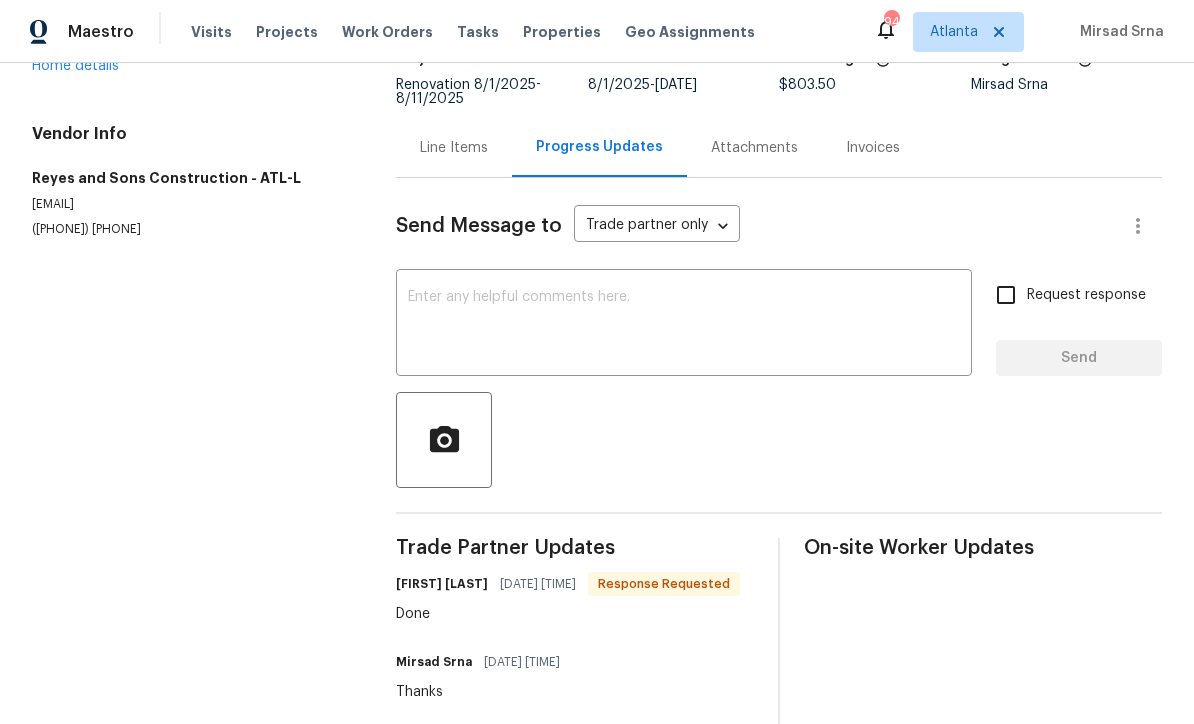 click at bounding box center (684, 325) 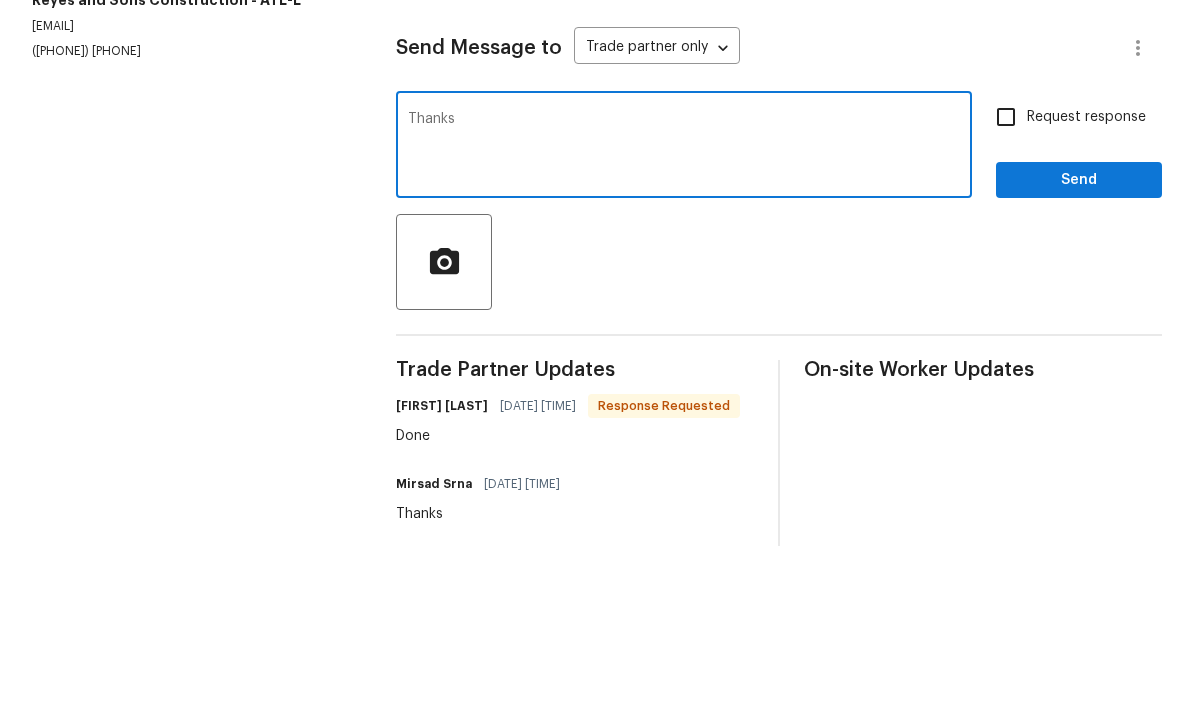 type on "Thanks" 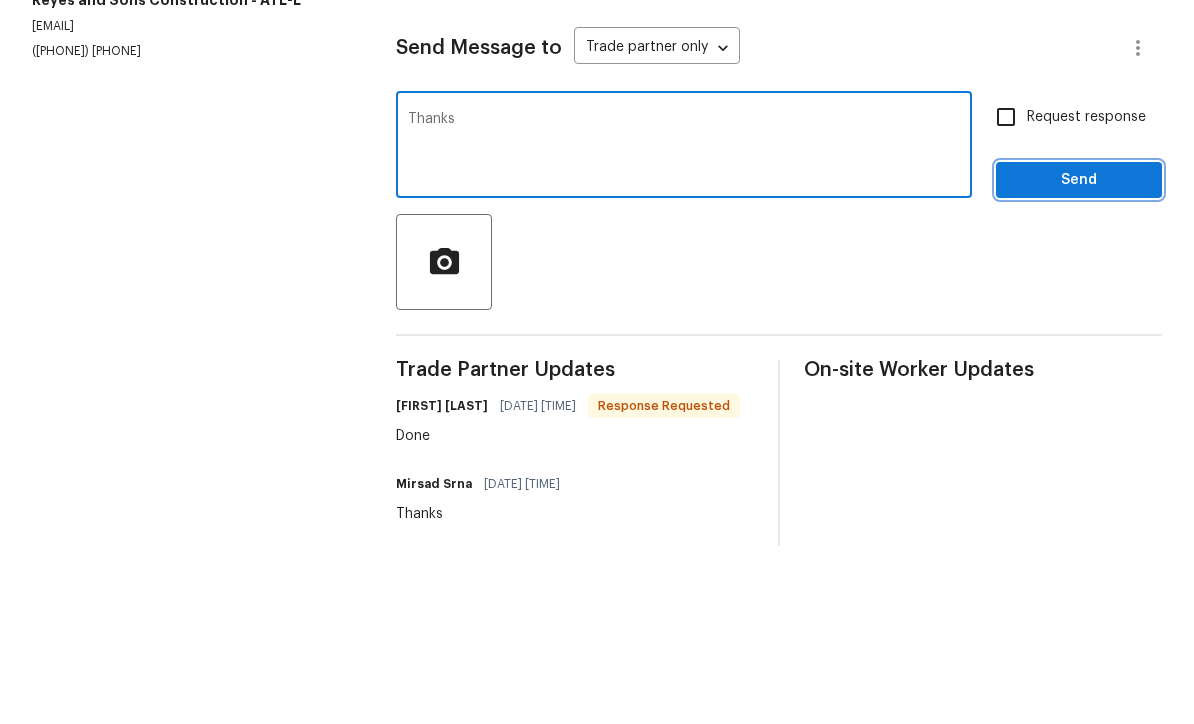 click on "Send" at bounding box center (1079, 358) 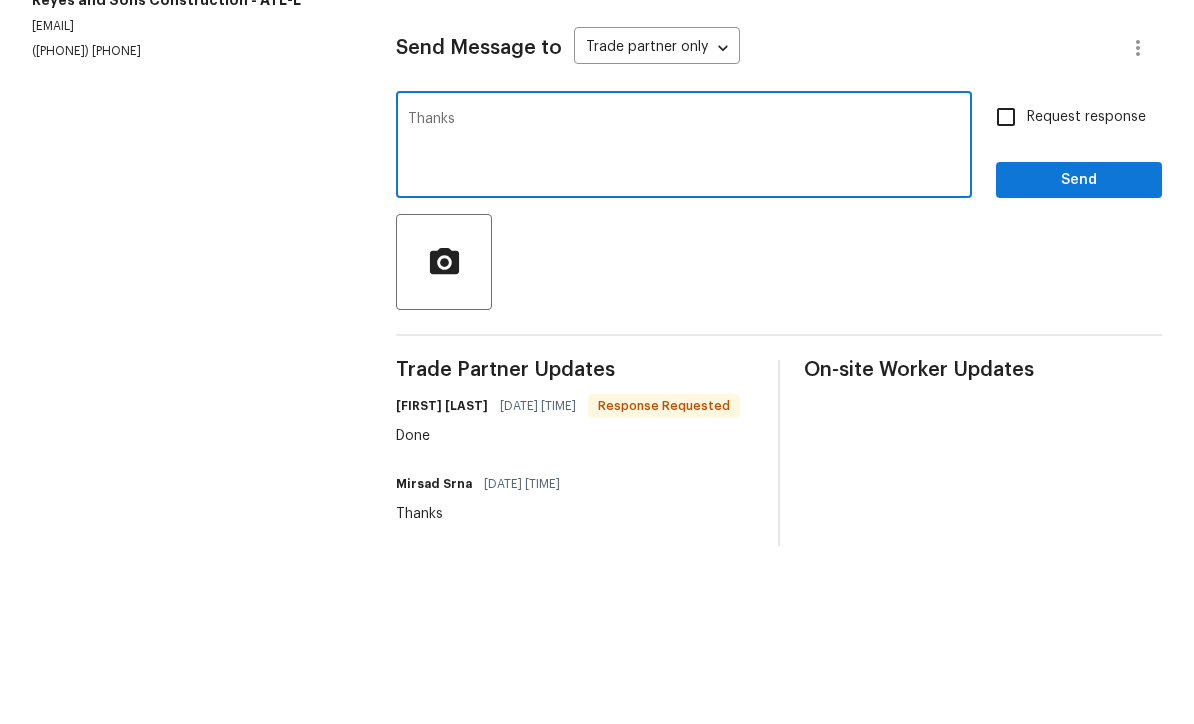 scroll, scrollTop: 38, scrollLeft: 0, axis: vertical 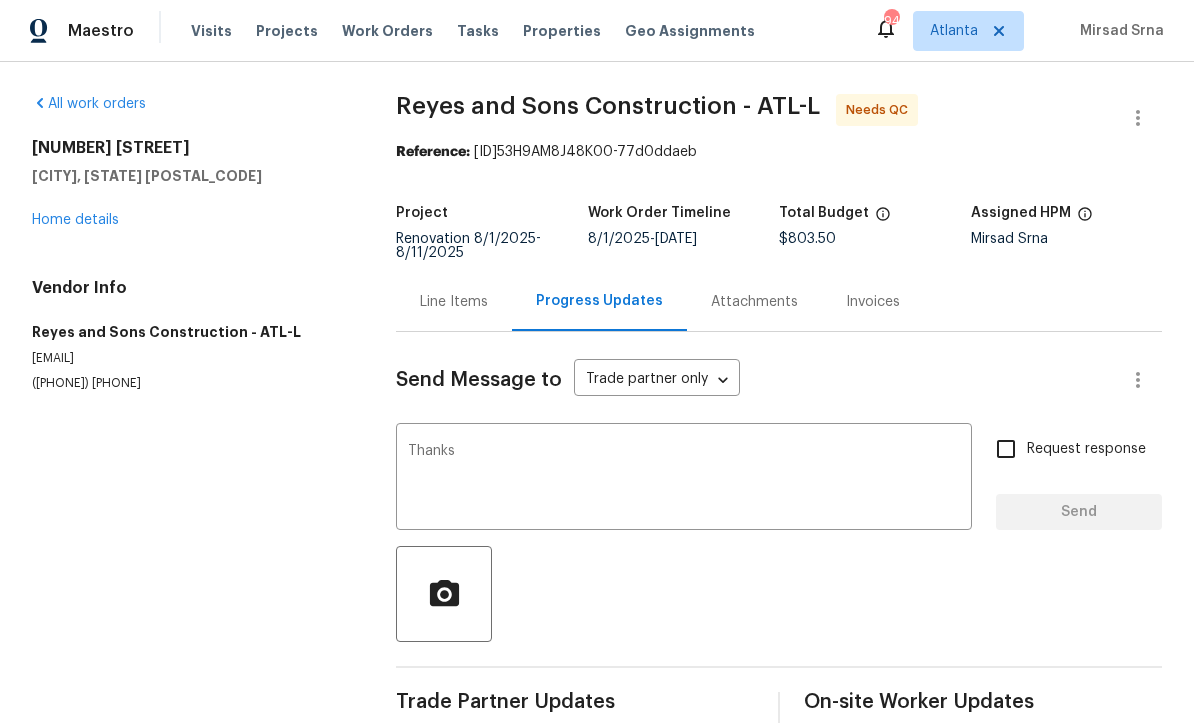 type 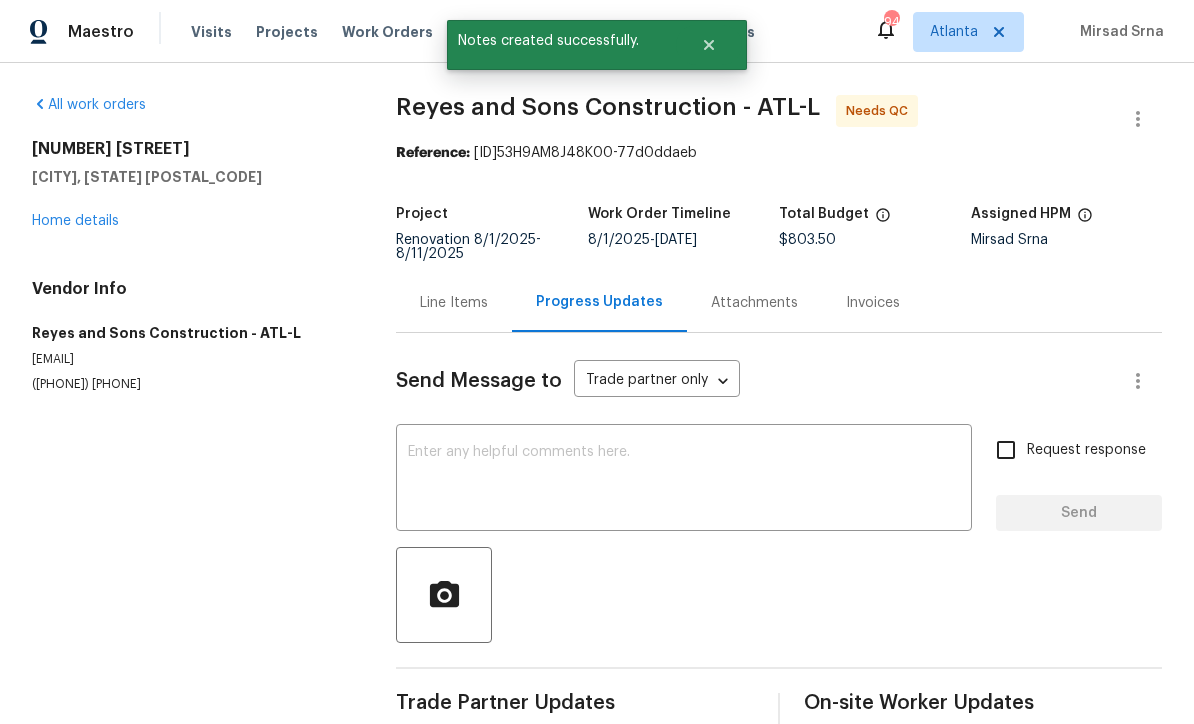 scroll, scrollTop: 0, scrollLeft: 0, axis: both 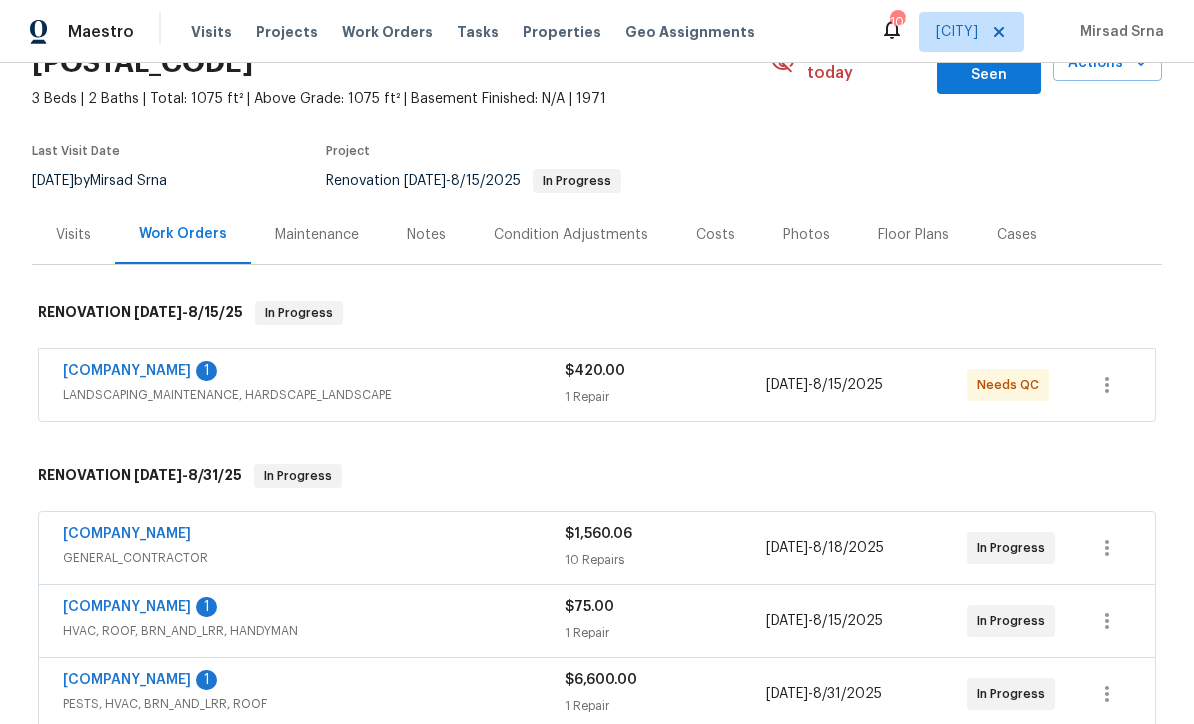 click on "[COMPANY_NAME]" at bounding box center [127, 607] 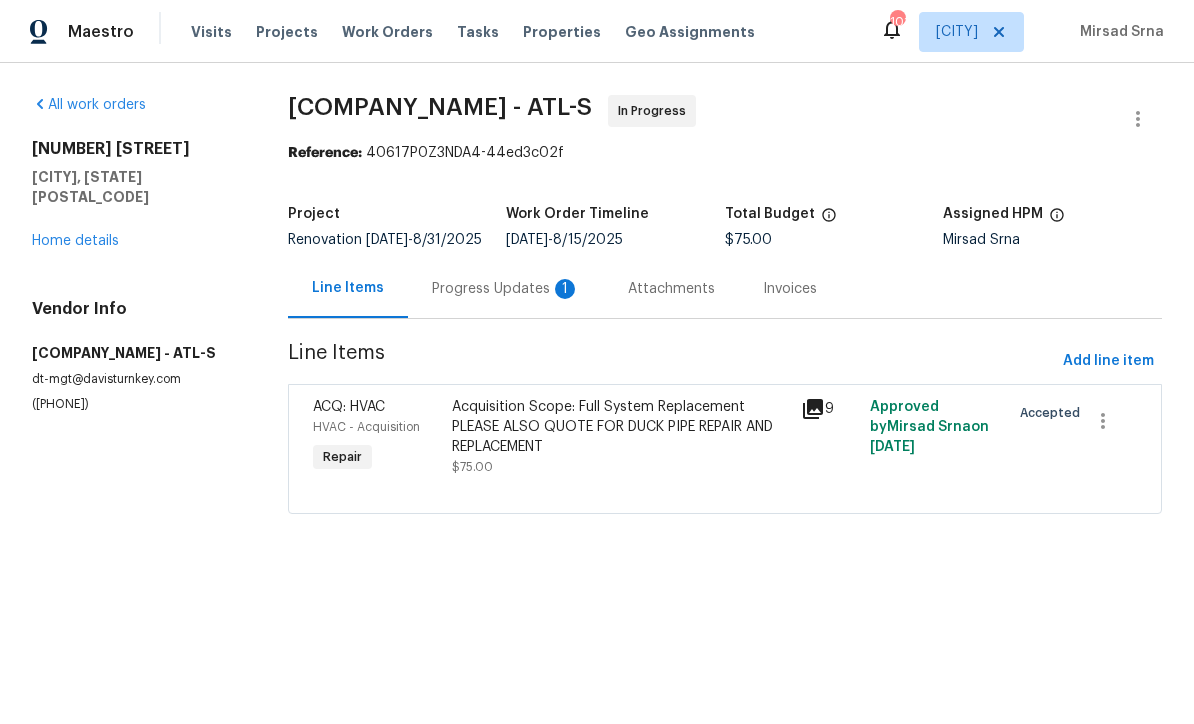 click on "Progress Updates 1" at bounding box center [506, 289] 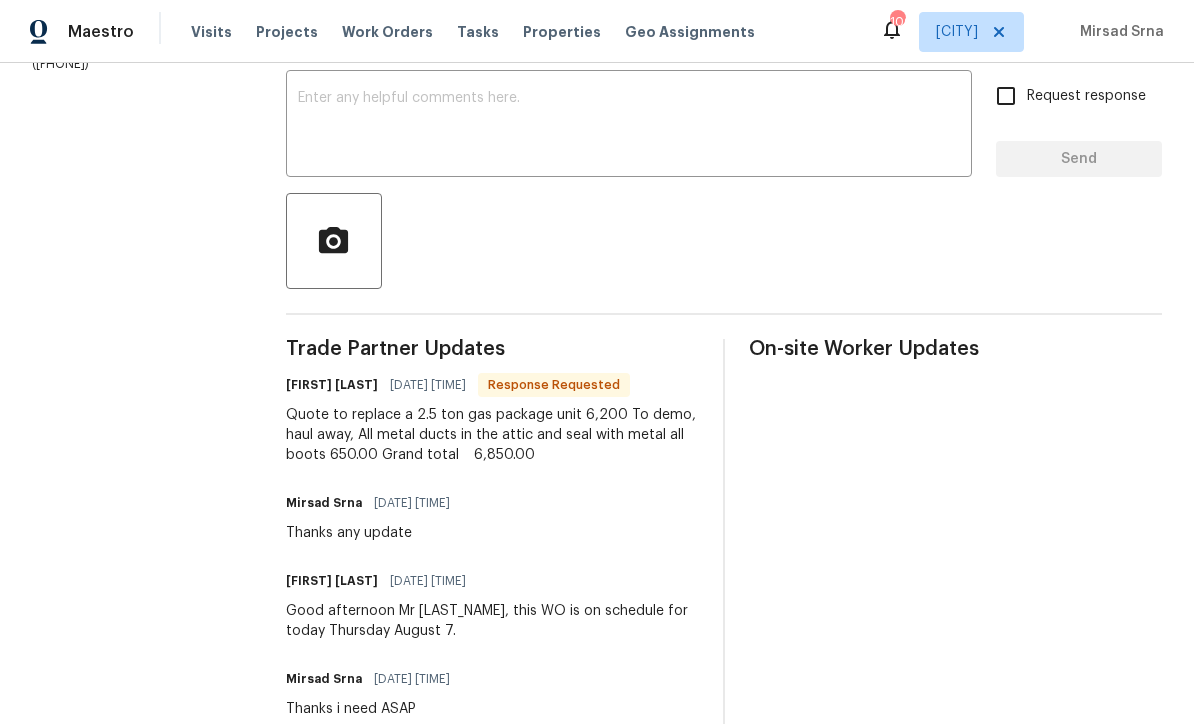 scroll, scrollTop: 337, scrollLeft: 0, axis: vertical 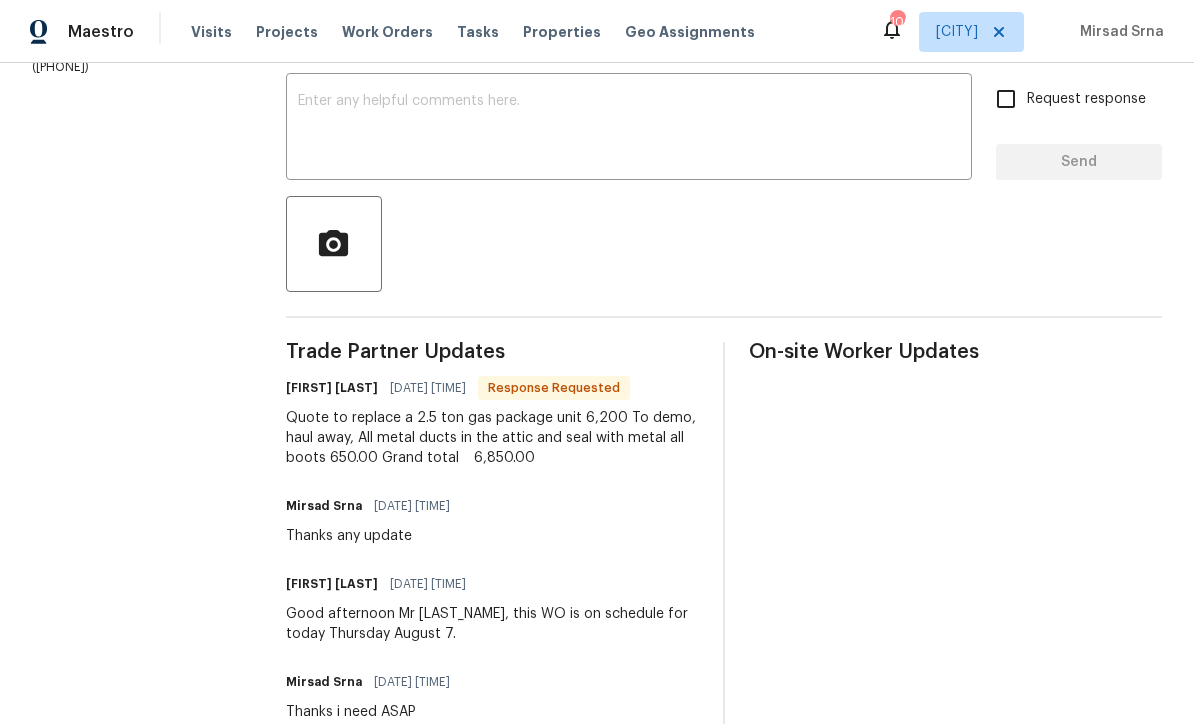 copy on "David Aguilar 08/08/2025 8:18 AM Response Requested Quote to replace a 2.5 ton gas package unit
6,200
To demo, haul away,  All metal ducts in the attic and seal with metal all boots
650.00
Grand total 🟰 6,850.00" 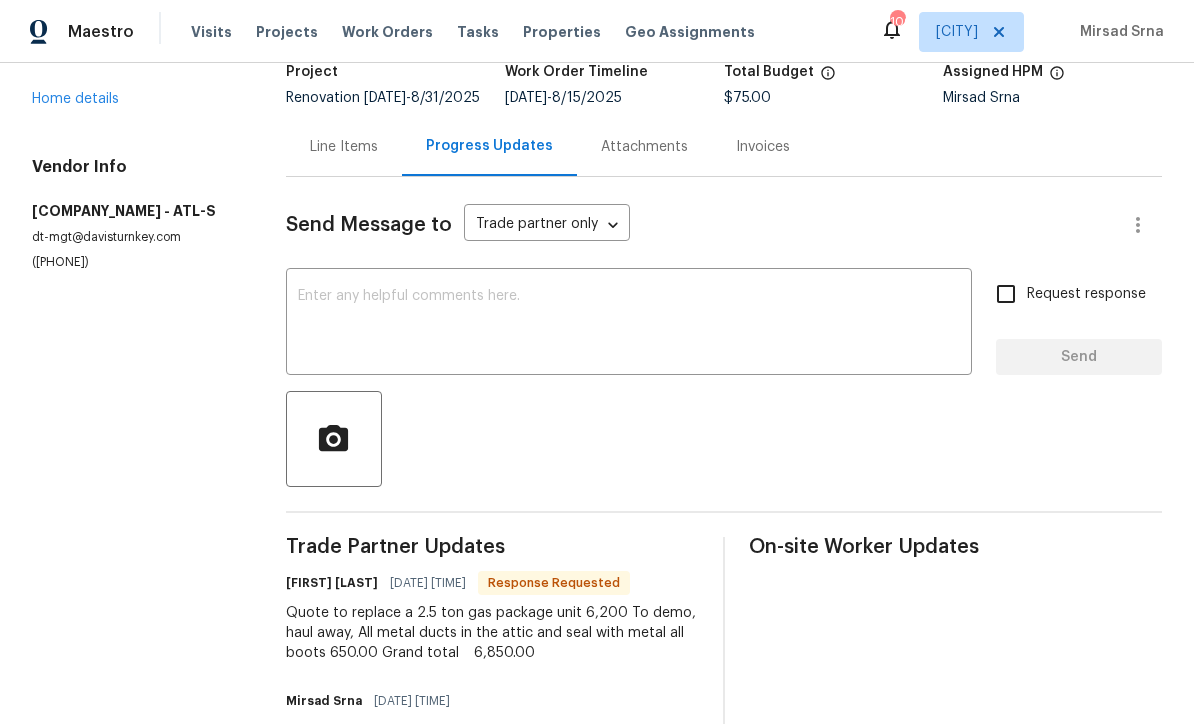 scroll, scrollTop: 141, scrollLeft: 0, axis: vertical 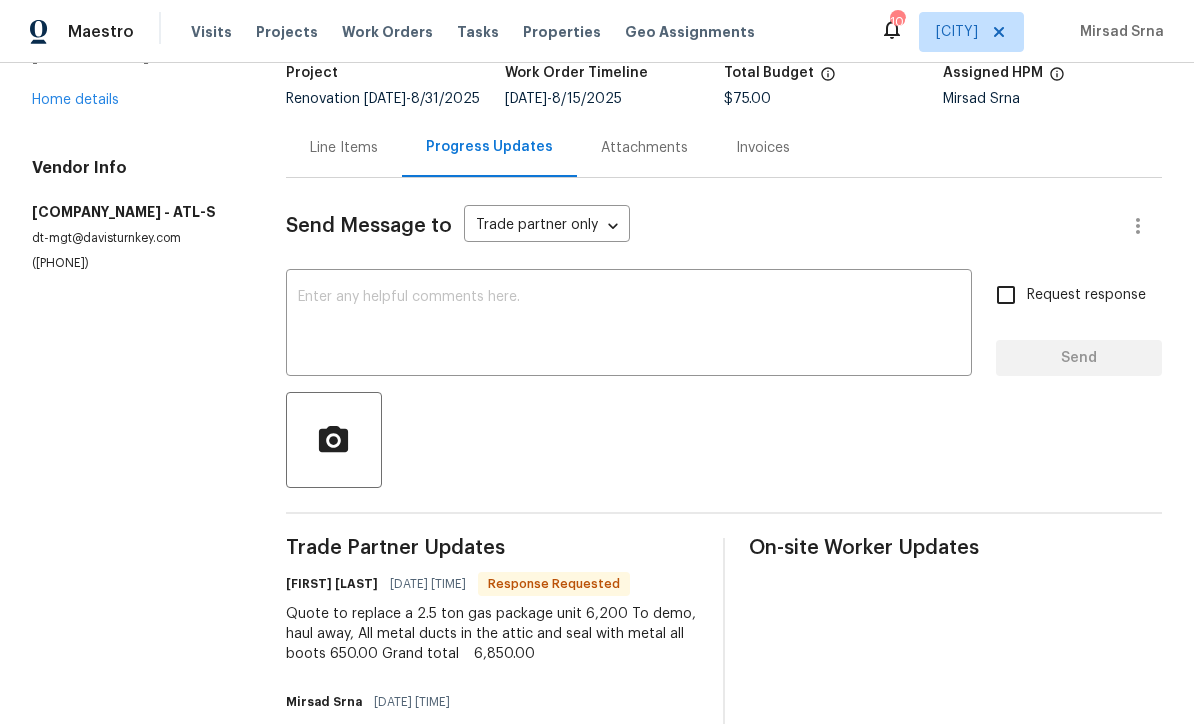 click on "Line Items" at bounding box center [344, 148] 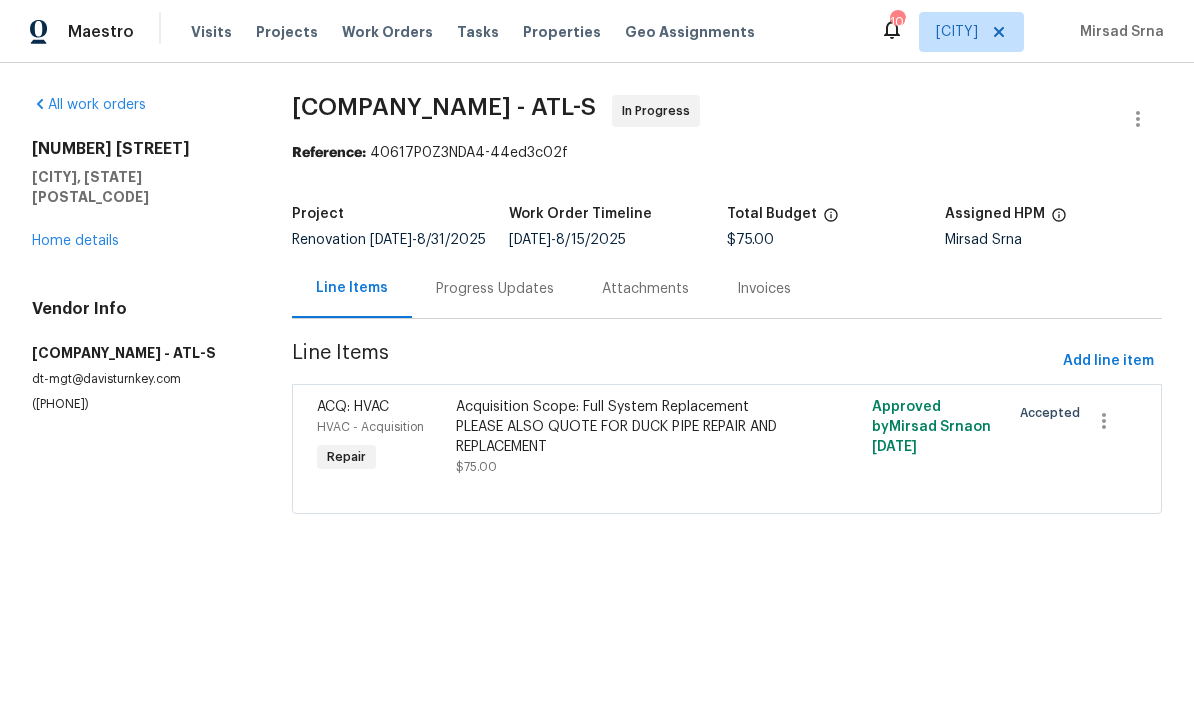 scroll, scrollTop: 0, scrollLeft: 0, axis: both 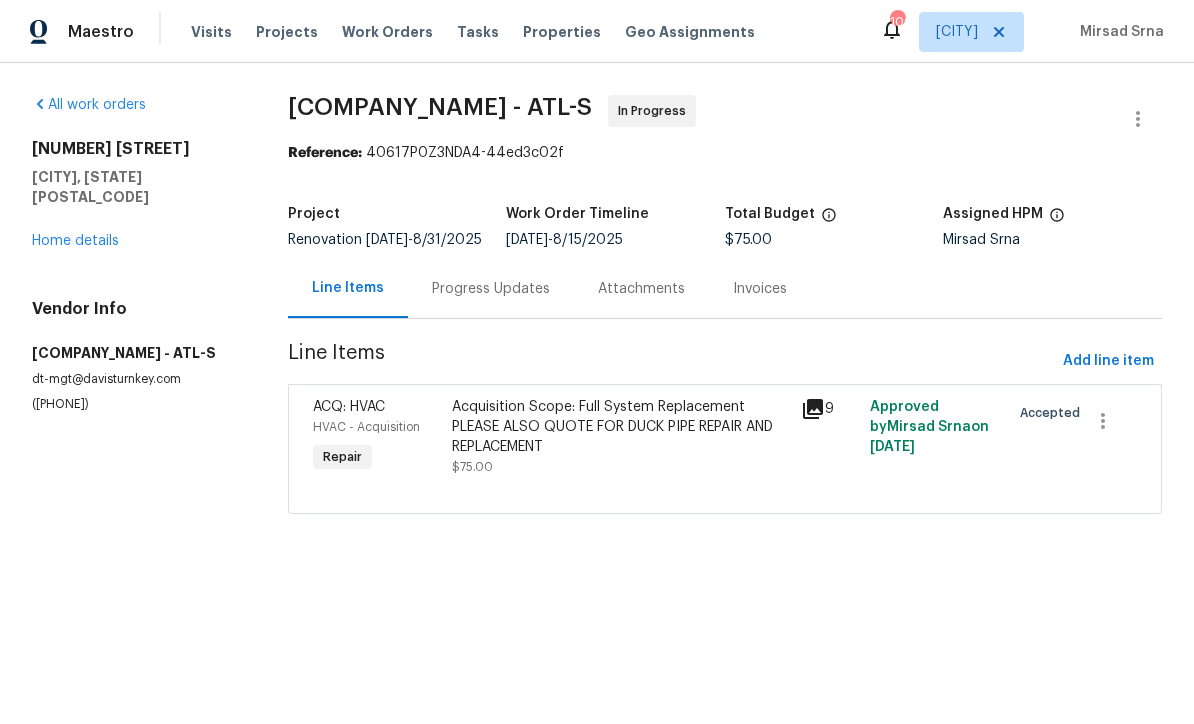 click on "Acquisition Scope: Full System Replacement
PLEASE ALSO QUOTE FOR DUCK PIPE REPAIR AND REPLACEMENT" at bounding box center (620, 427) 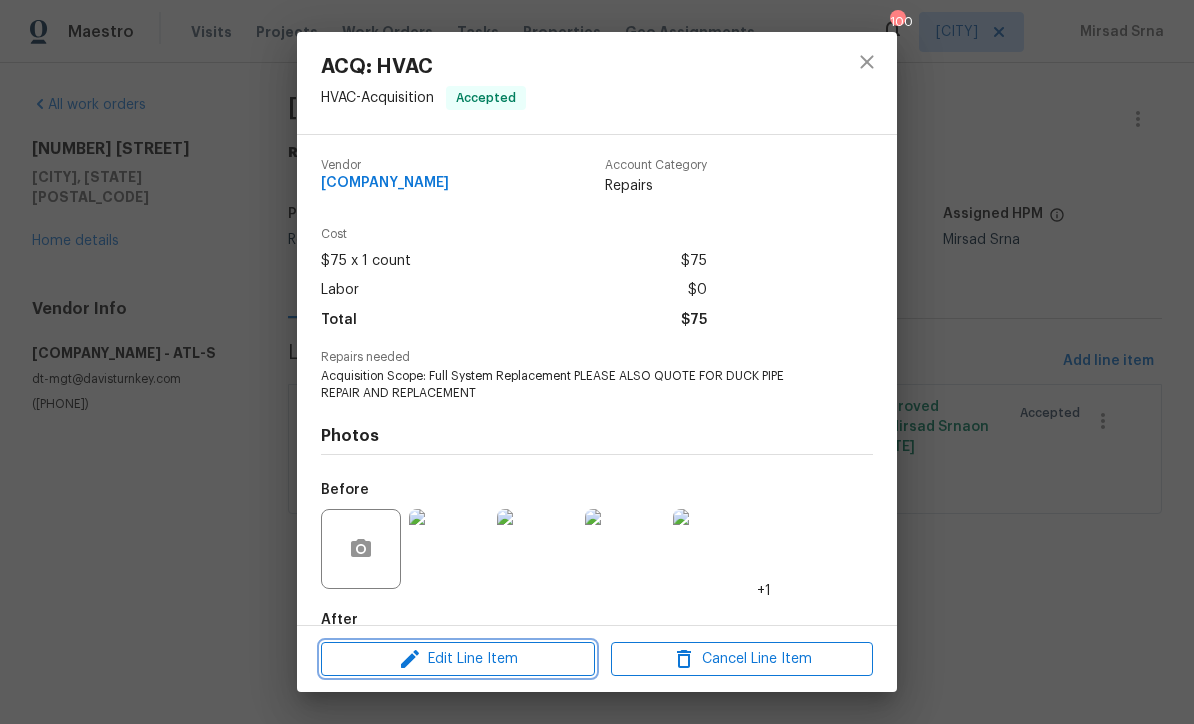 click 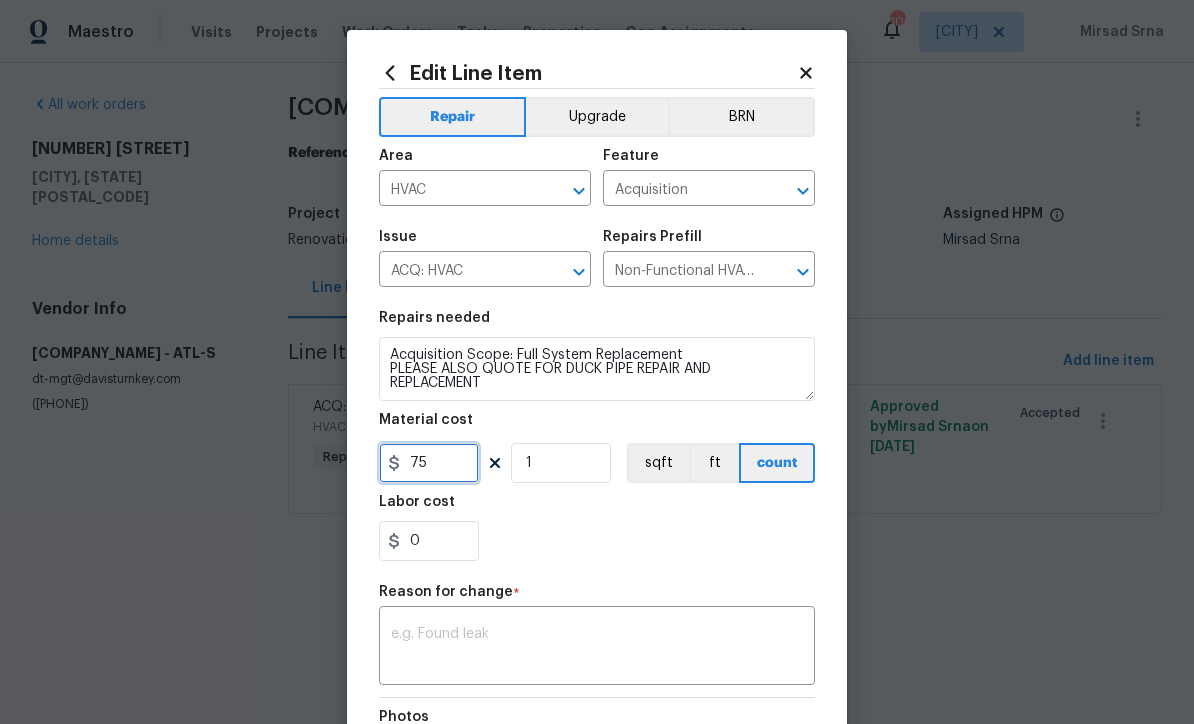 click on "75" at bounding box center [429, 463] 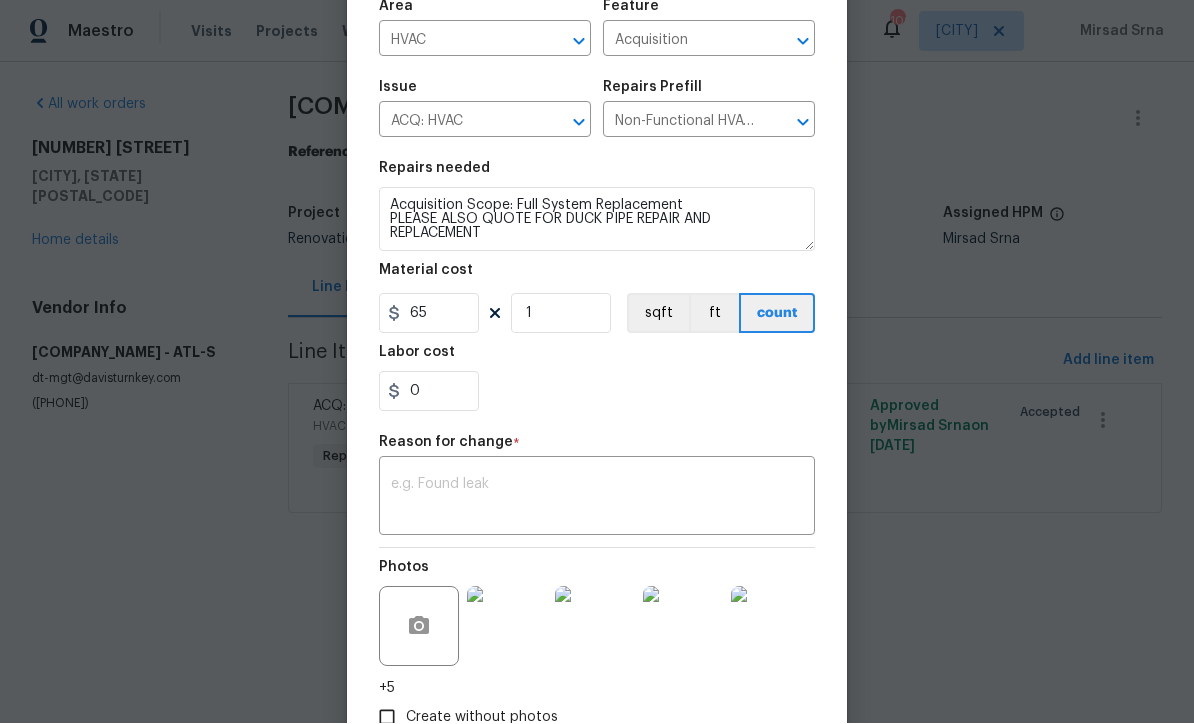 scroll, scrollTop: 148, scrollLeft: 0, axis: vertical 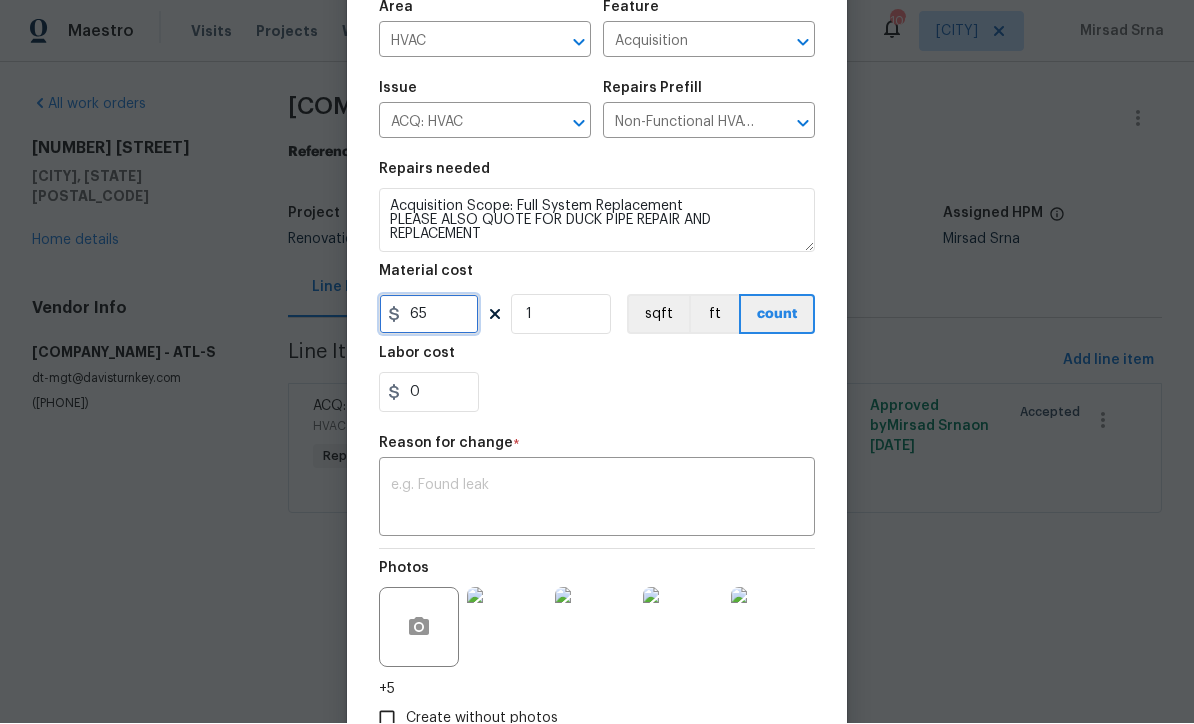 type on "65" 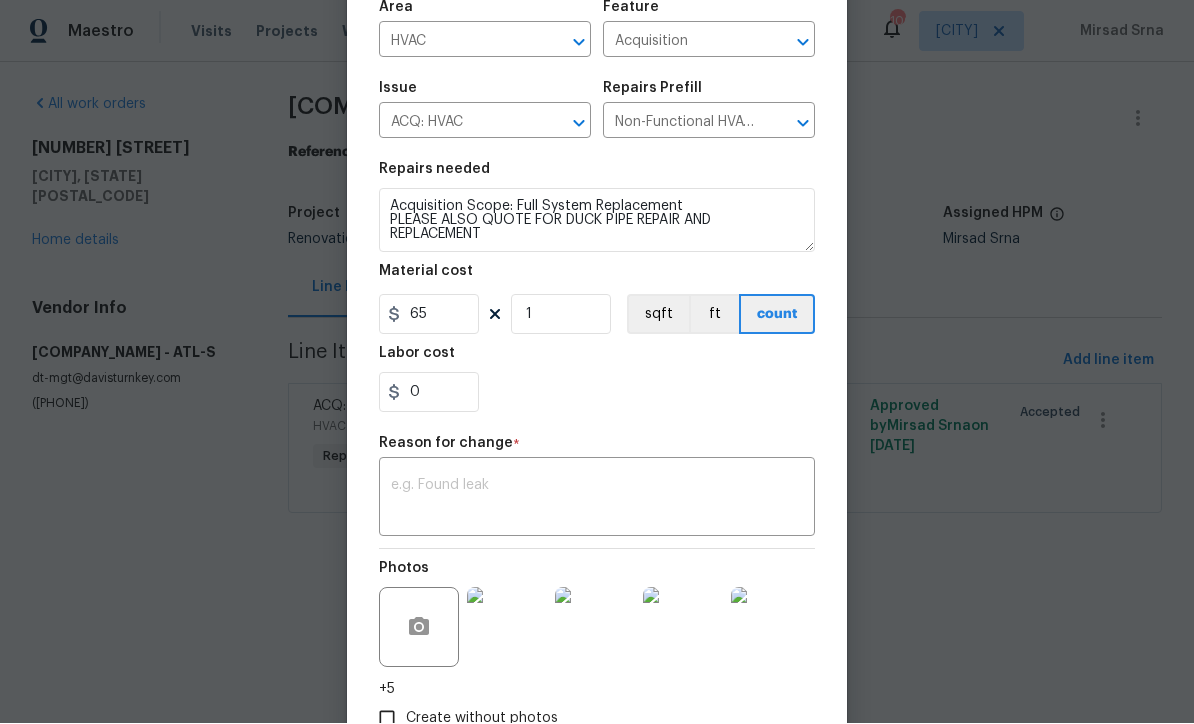 click at bounding box center [597, 500] 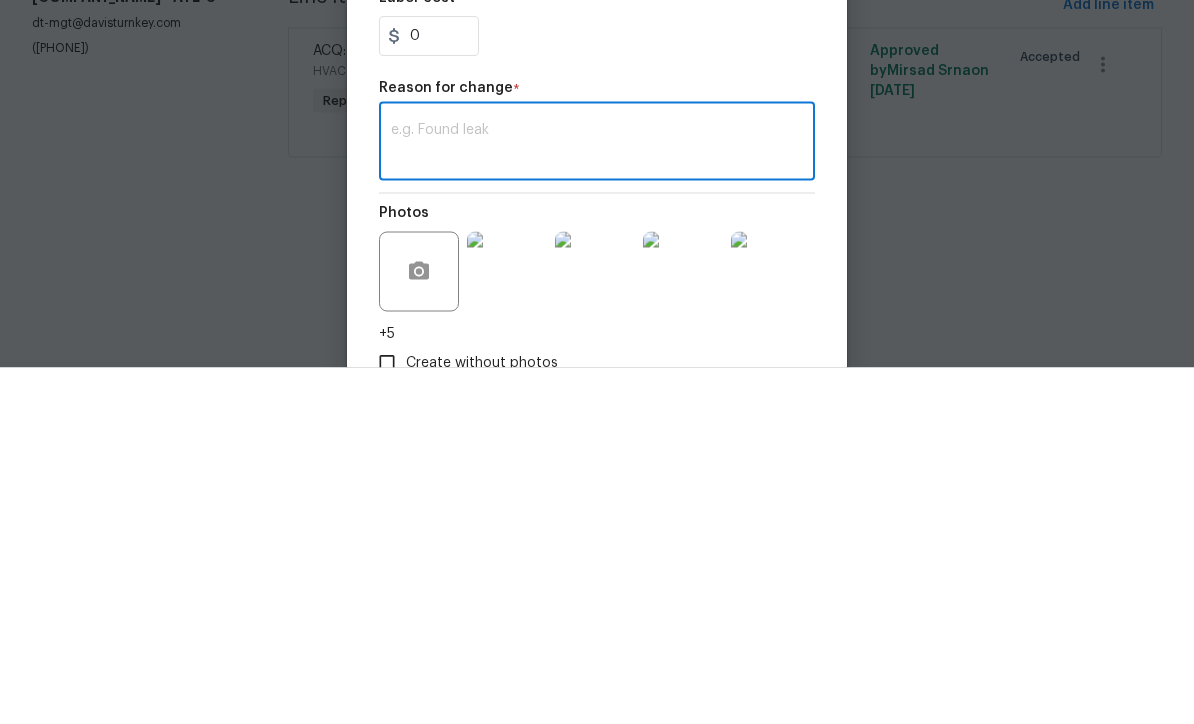 click at bounding box center (597, 500) 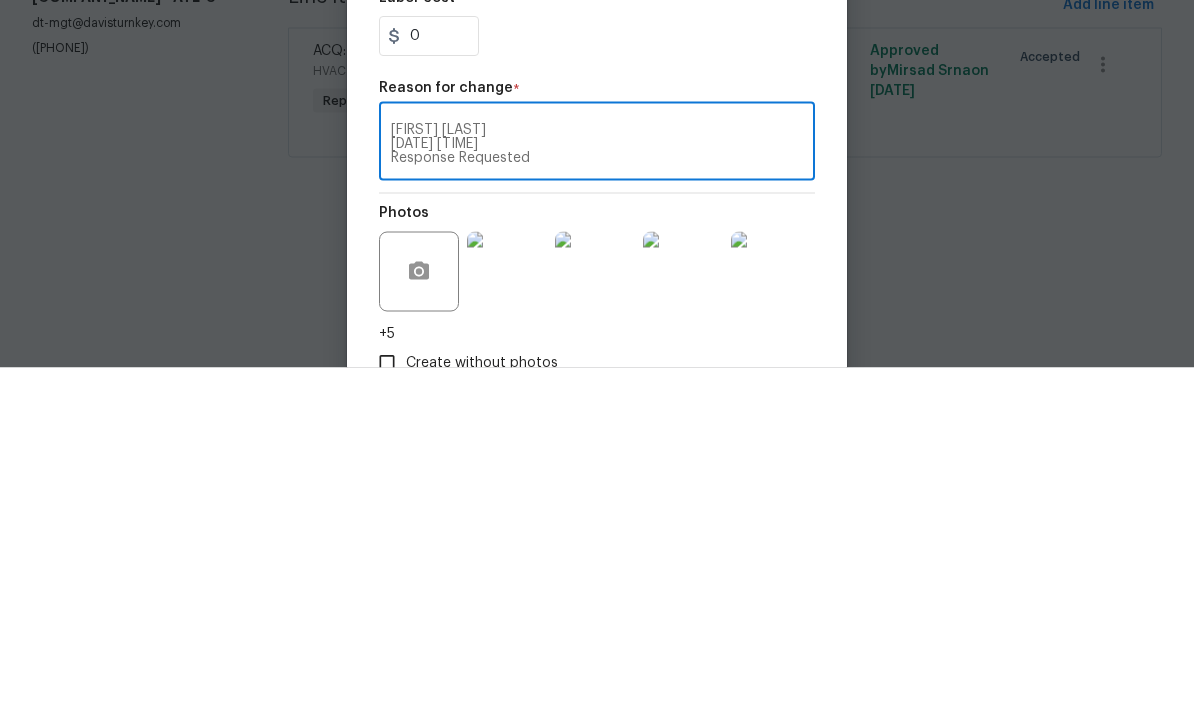 scroll, scrollTop: 42, scrollLeft: 0, axis: vertical 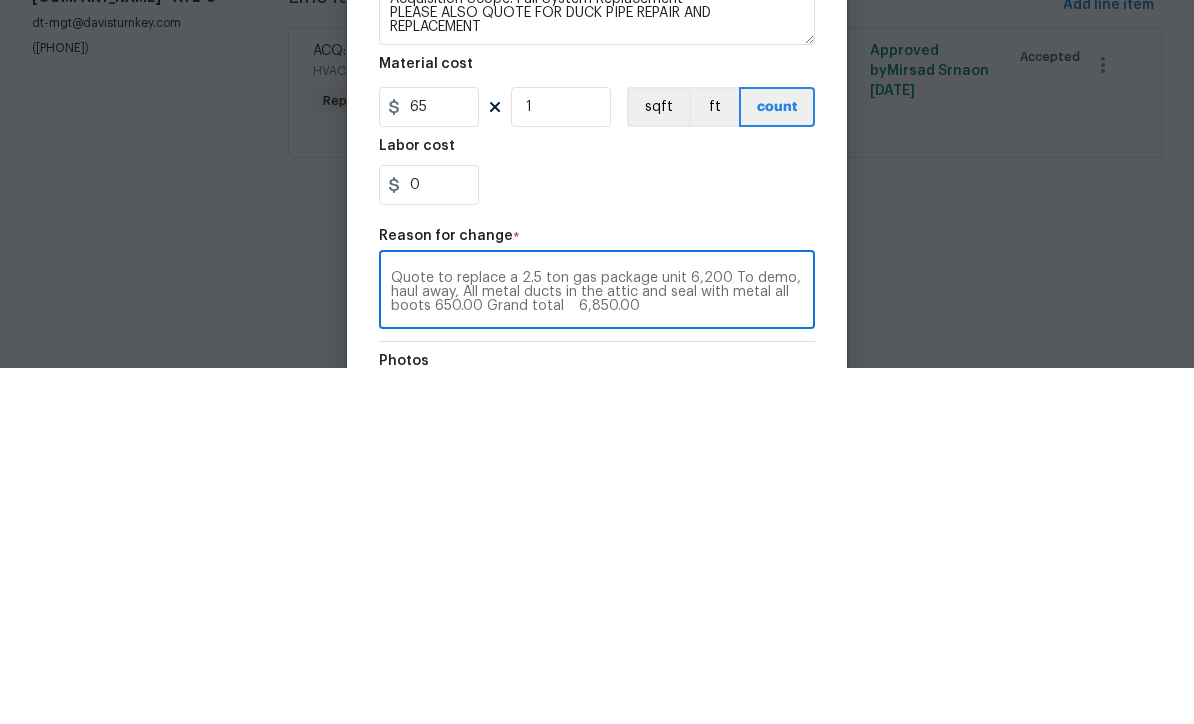 type on "David Aguilar
08/08/2025 8:18 AM
Response Requested
Quote to replace a 2.5 ton gas package unit 6,200 To demo, haul away, All metal ducts in the attic and seal with metal all boots 650.00 Grand total 🟰 6,850.00" 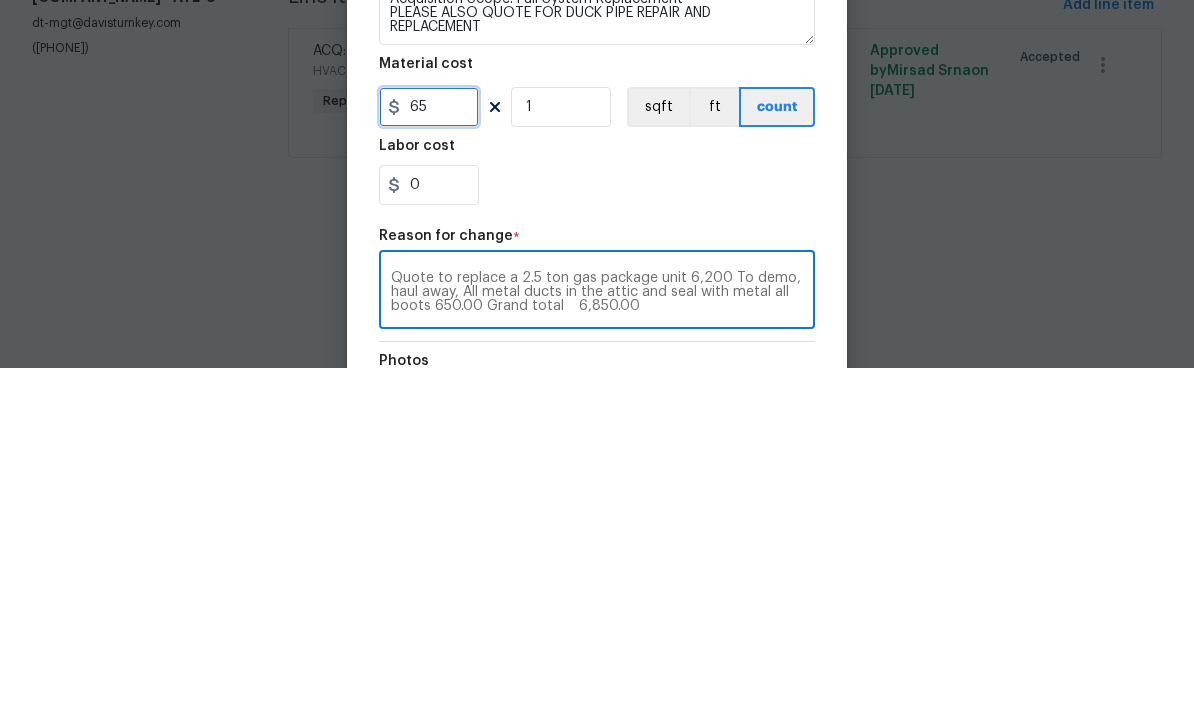 click on "65" at bounding box center [429, 463] 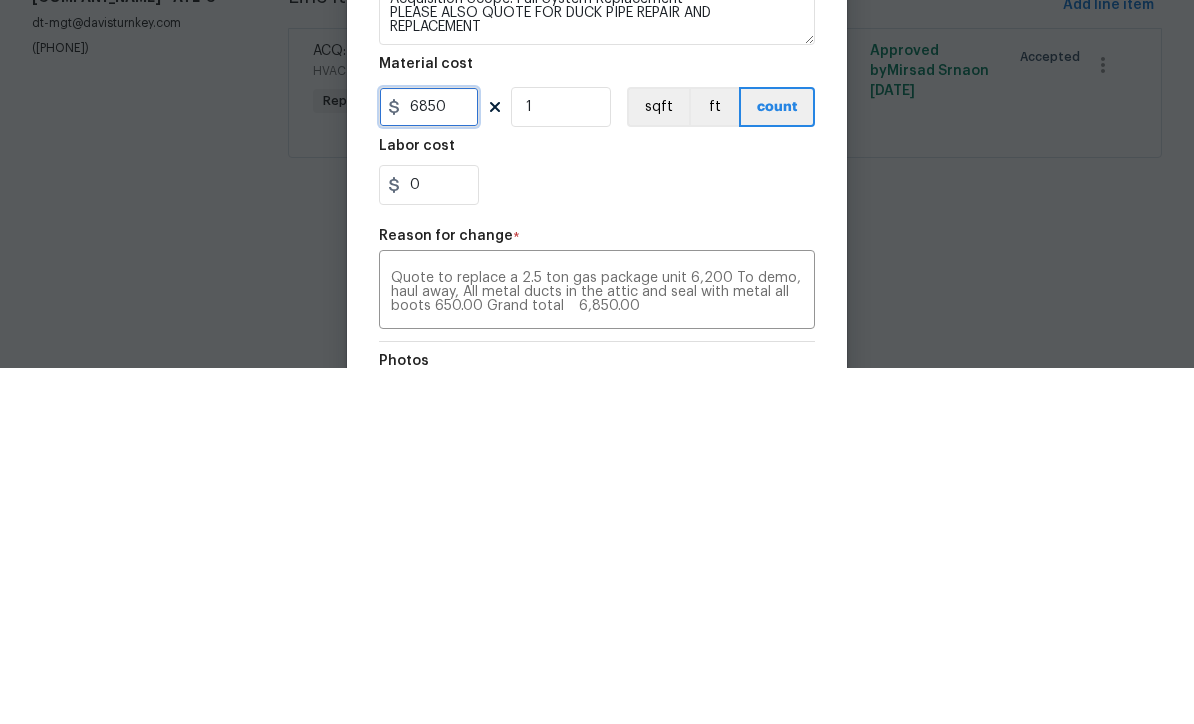 type on "6850" 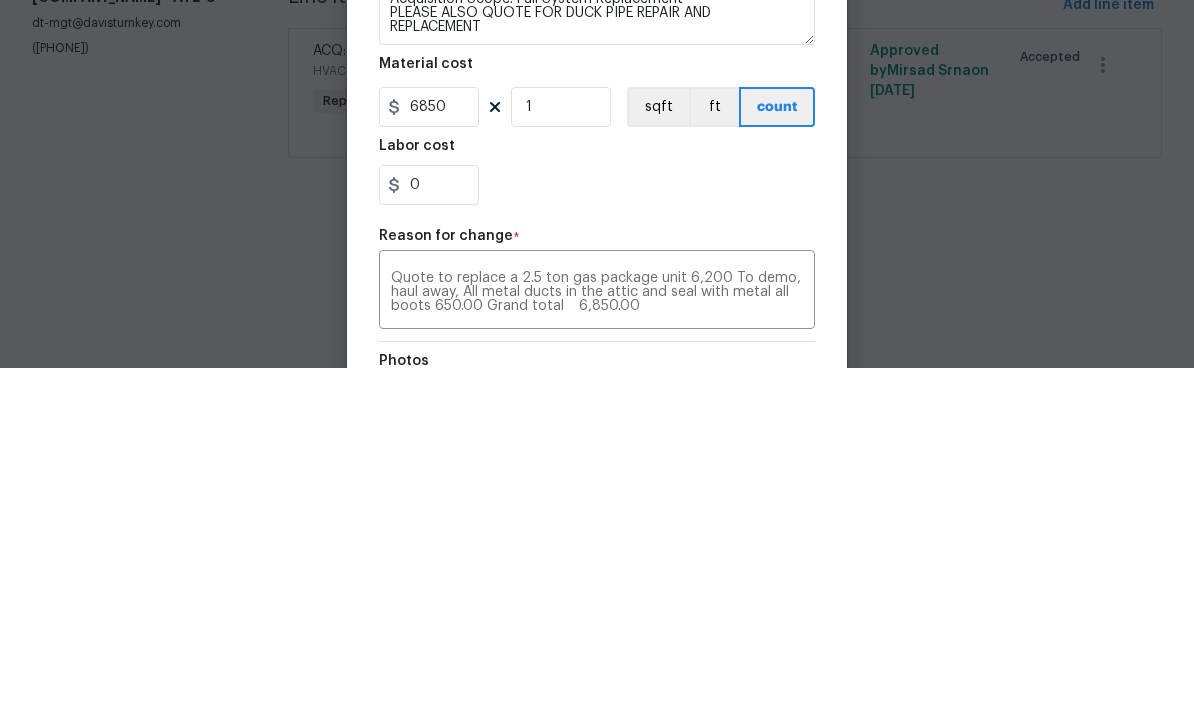 click on "0" at bounding box center [597, 541] 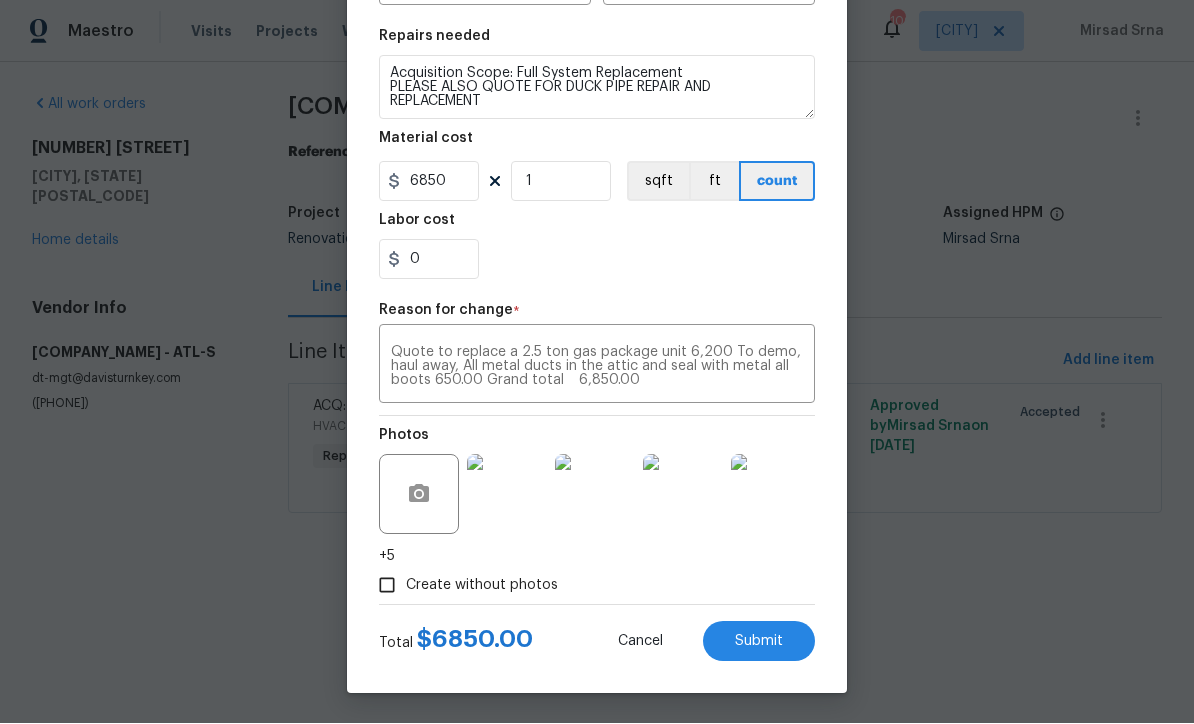 scroll, scrollTop: 285, scrollLeft: 0, axis: vertical 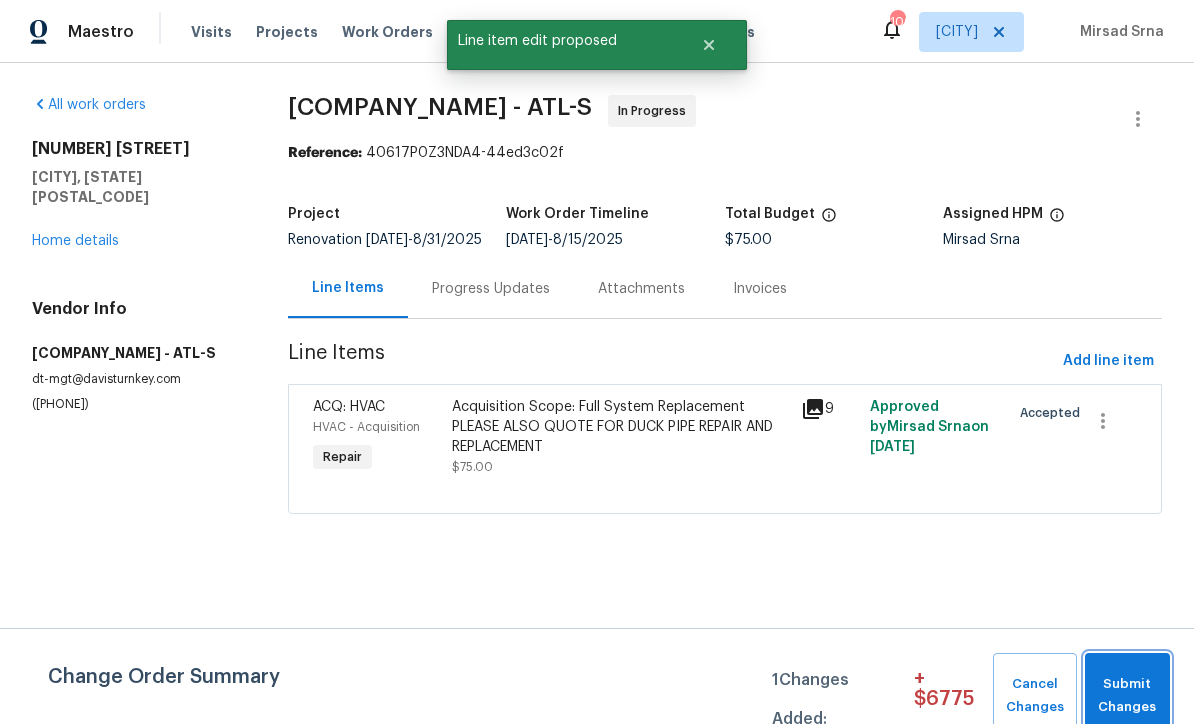 click on "Submit Changes" at bounding box center [1127, 696] 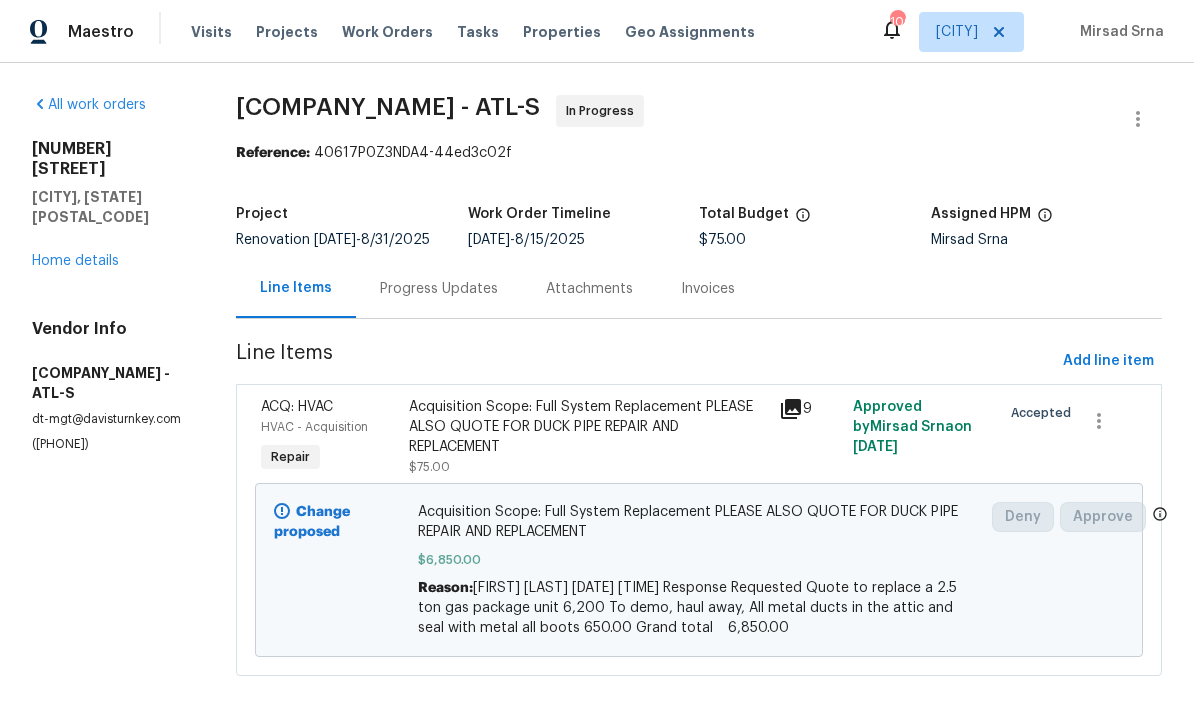 click on "Progress Updates" at bounding box center (439, 289) 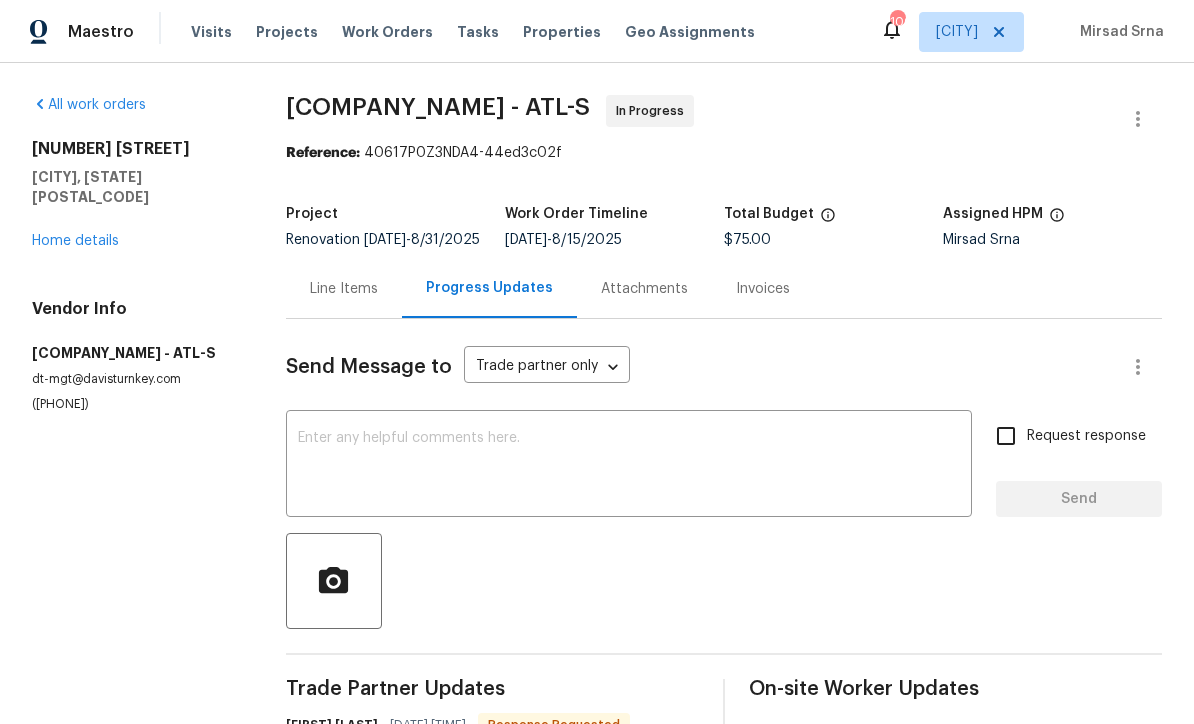 click at bounding box center (629, 466) 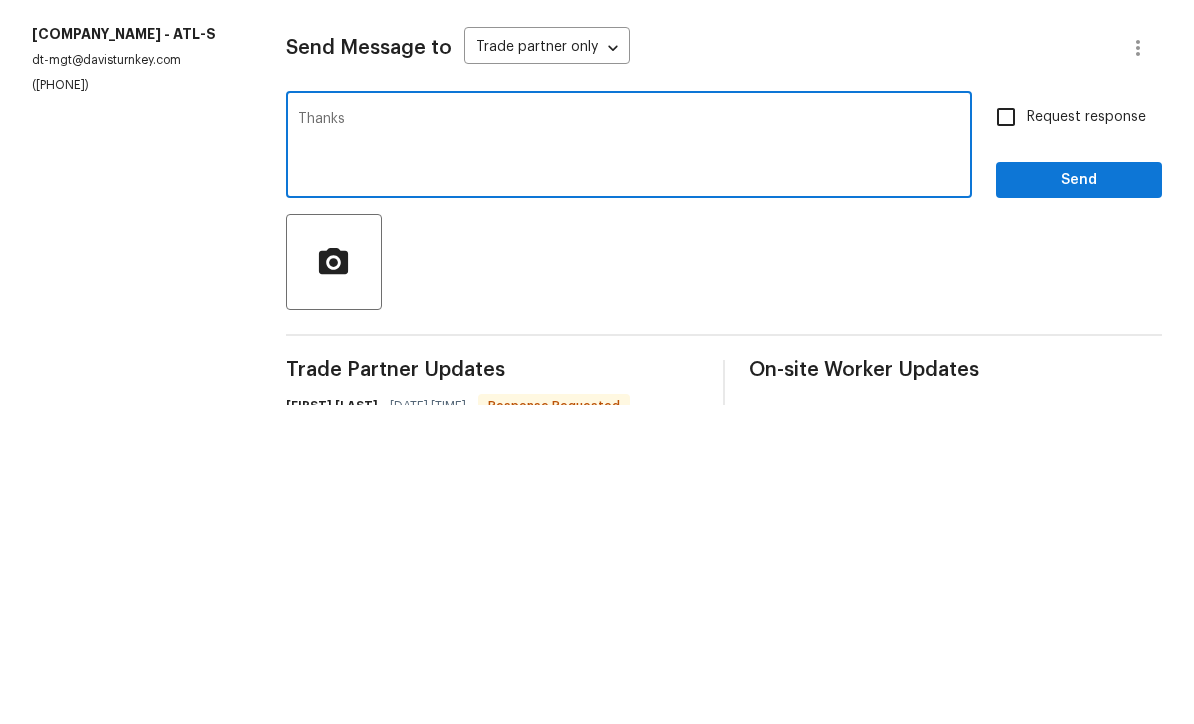 type on "Thanks" 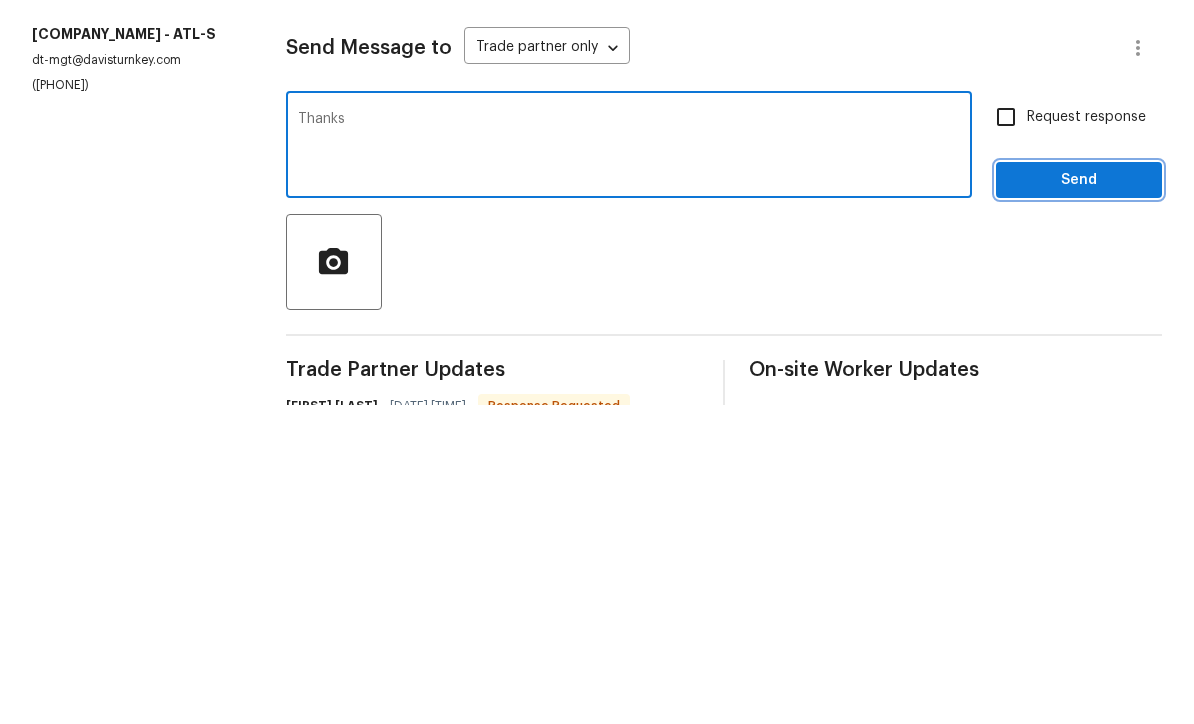 click on "Send" at bounding box center (1079, 499) 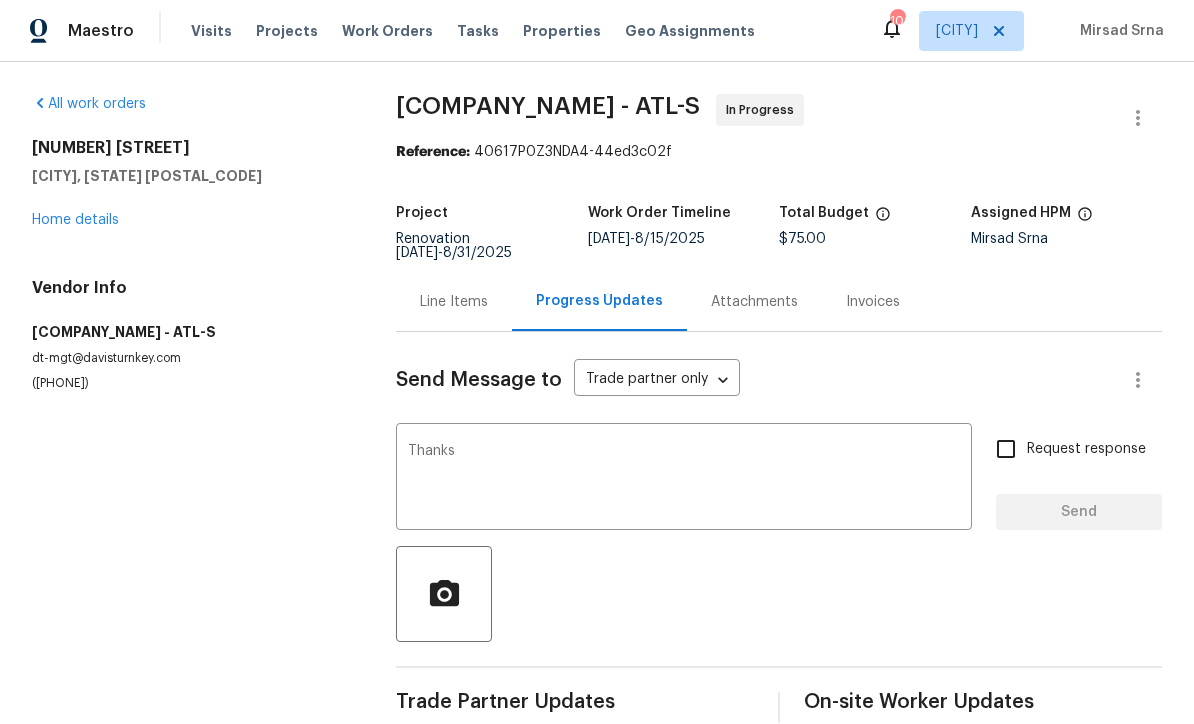 type 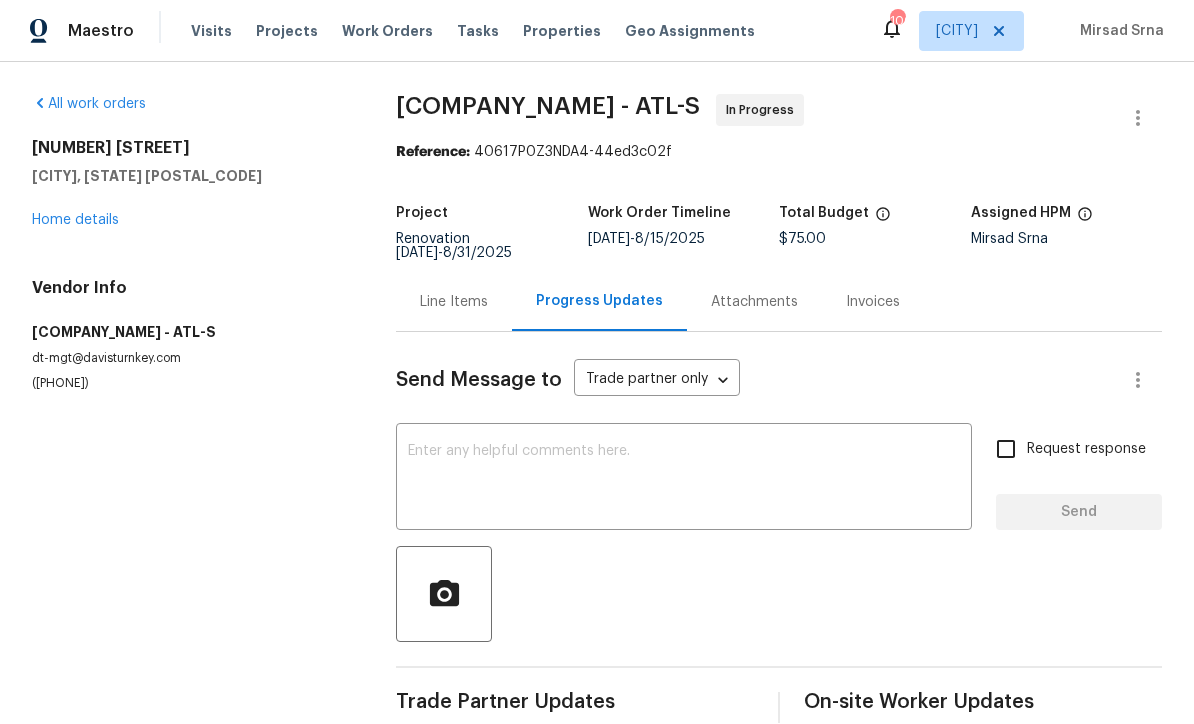 scroll, scrollTop: 39, scrollLeft: 0, axis: vertical 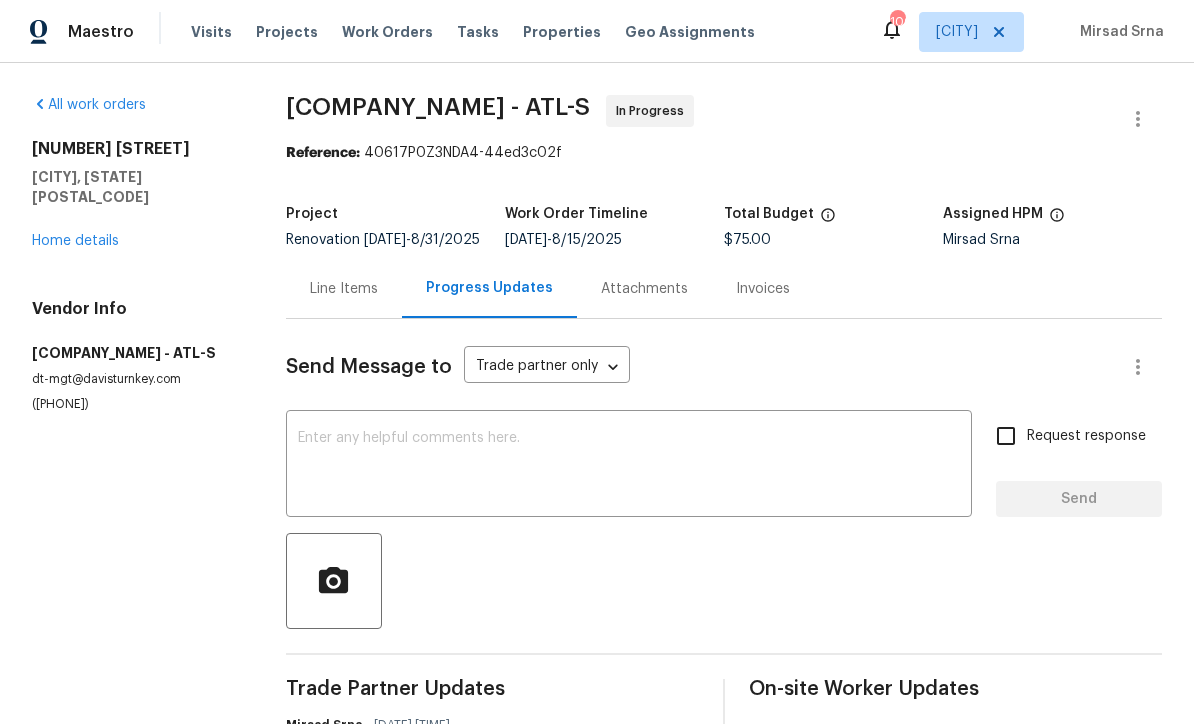 click on "Home details" at bounding box center [75, 241] 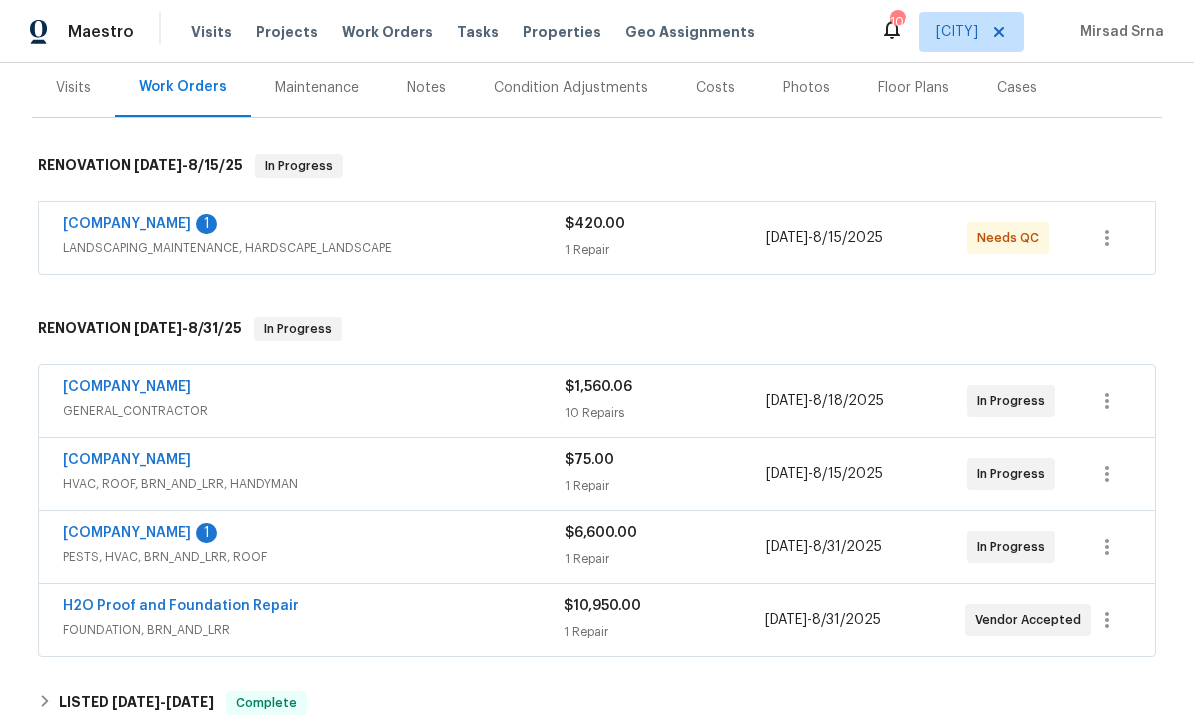 scroll, scrollTop: 267, scrollLeft: 0, axis: vertical 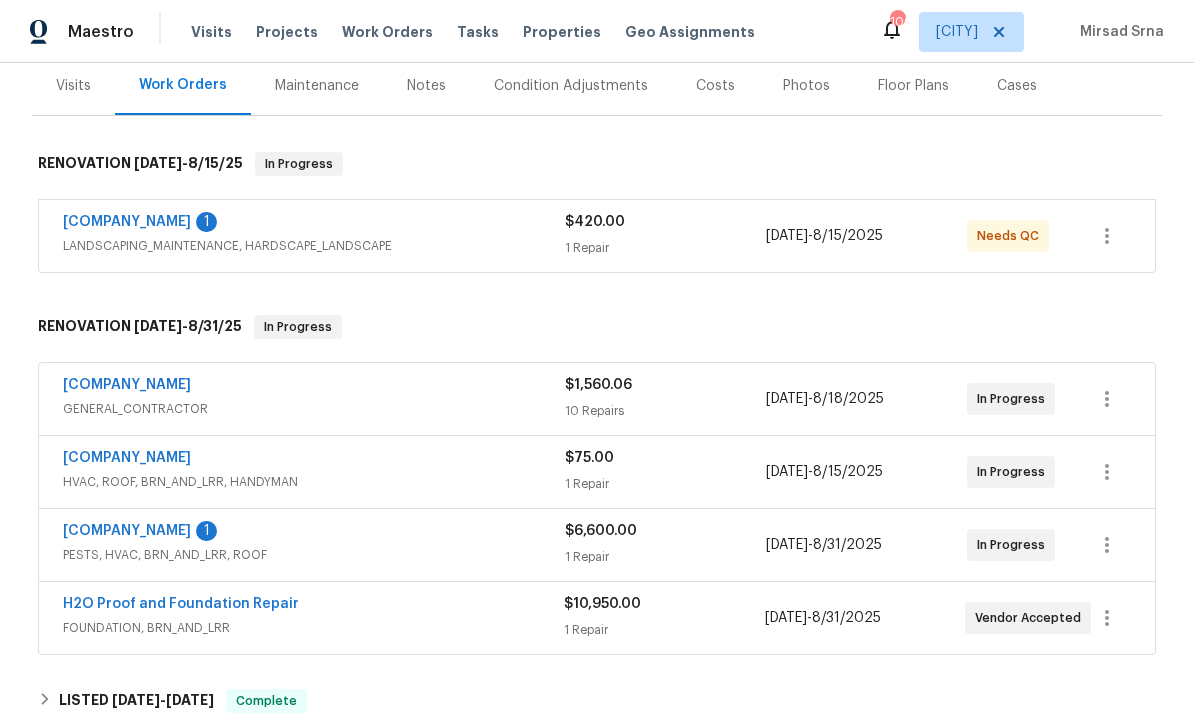 click on "Above and Beyond Inspection Services" at bounding box center (127, 531) 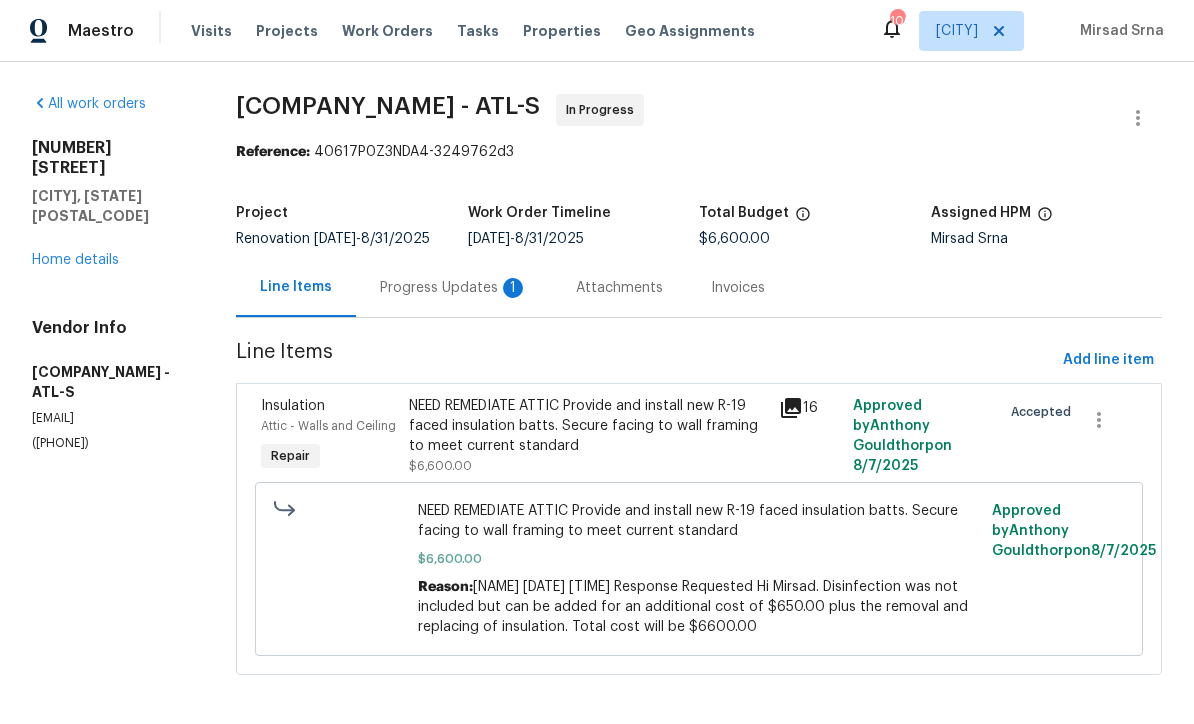 scroll, scrollTop: 1, scrollLeft: 0, axis: vertical 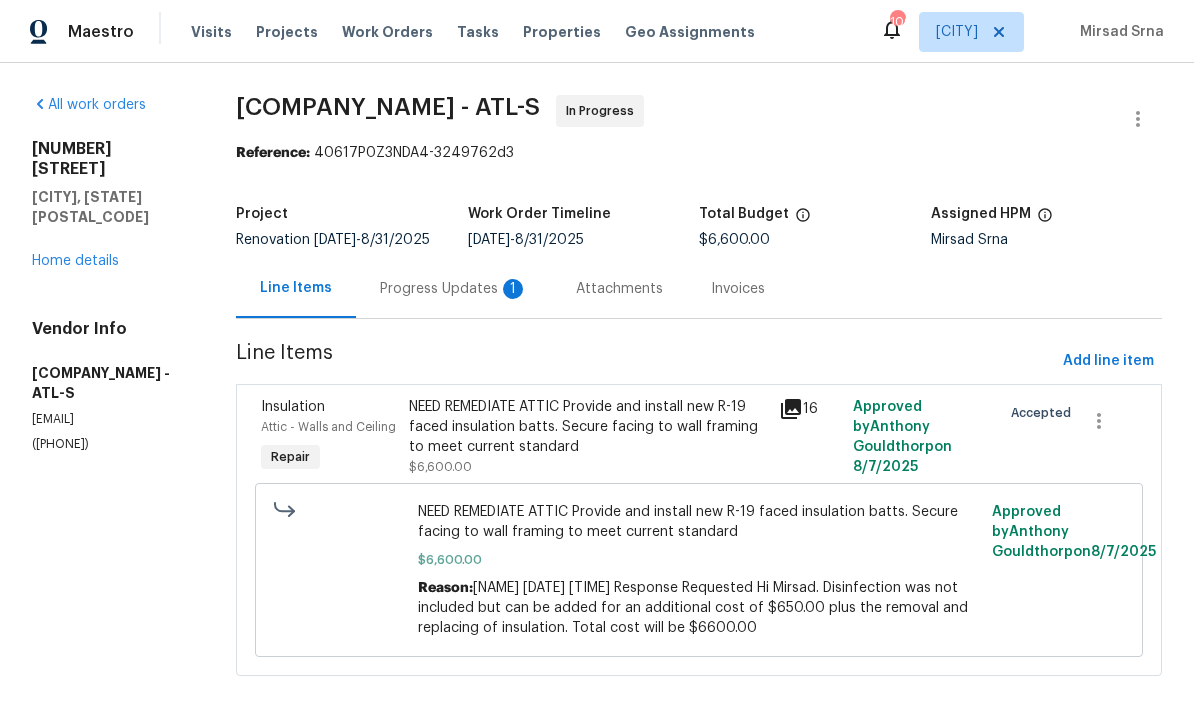 click on "Progress Updates 1" at bounding box center [454, 289] 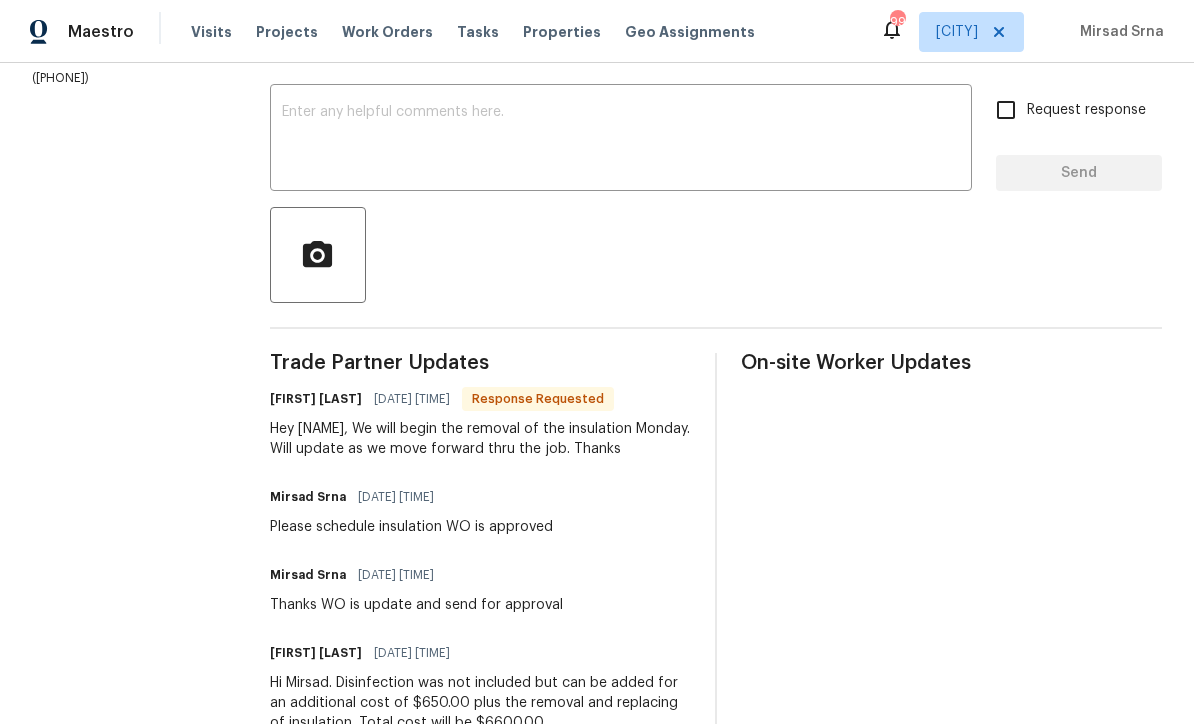 scroll, scrollTop: 325, scrollLeft: 0, axis: vertical 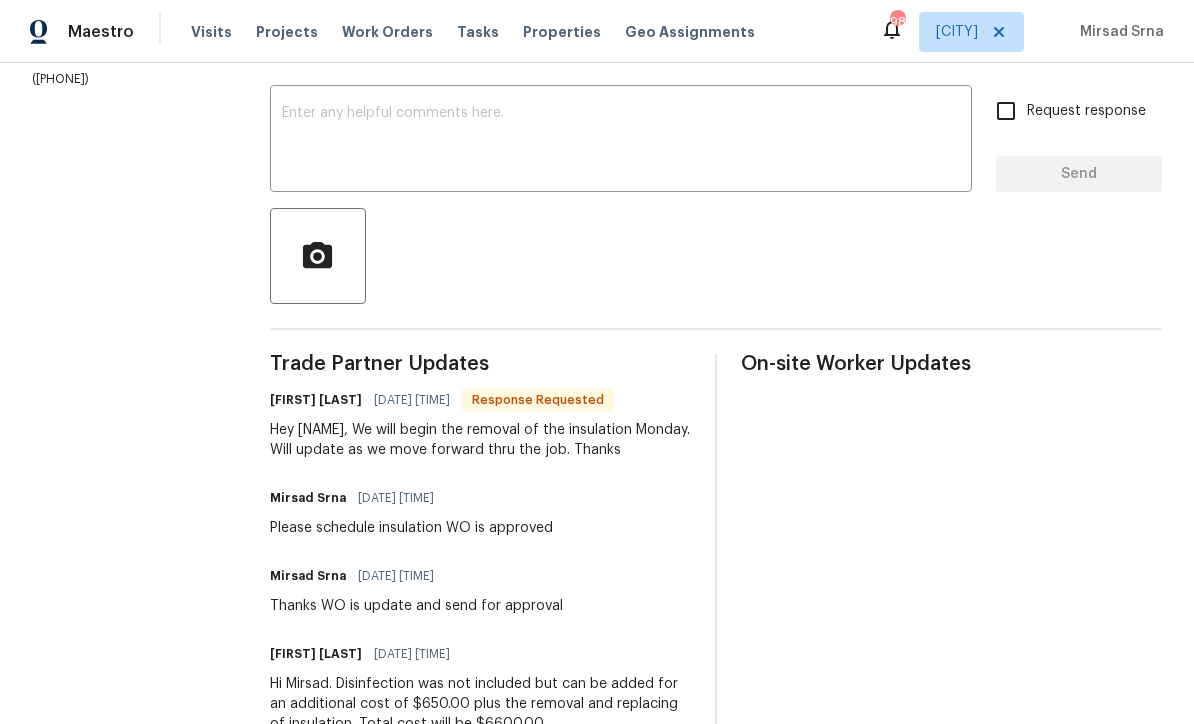 click at bounding box center [621, 141] 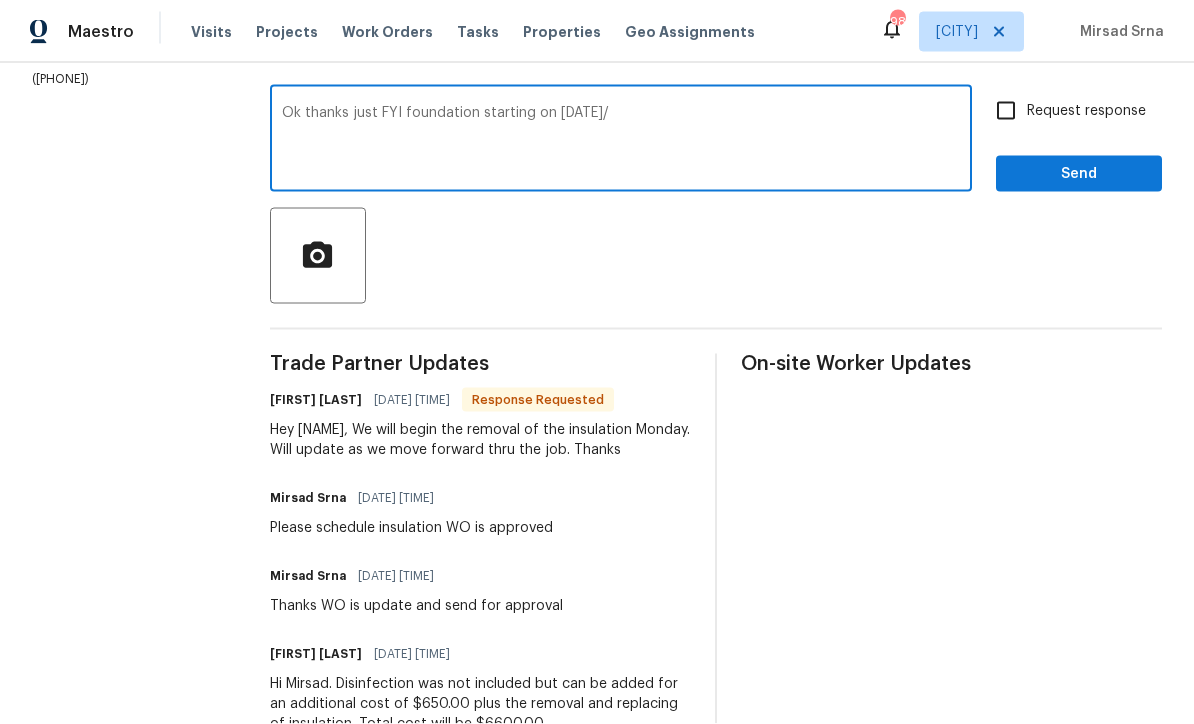 type on "Ok thanks just FYI foundation starting on 8/18/" 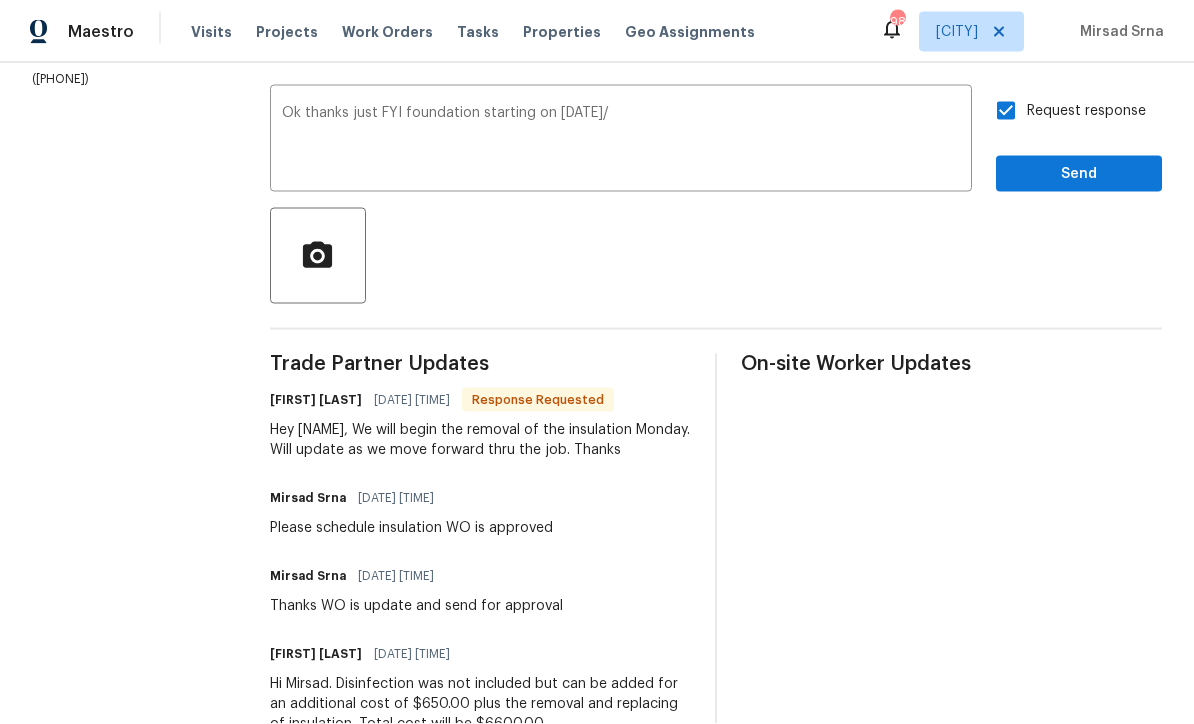 scroll, scrollTop: 1, scrollLeft: 0, axis: vertical 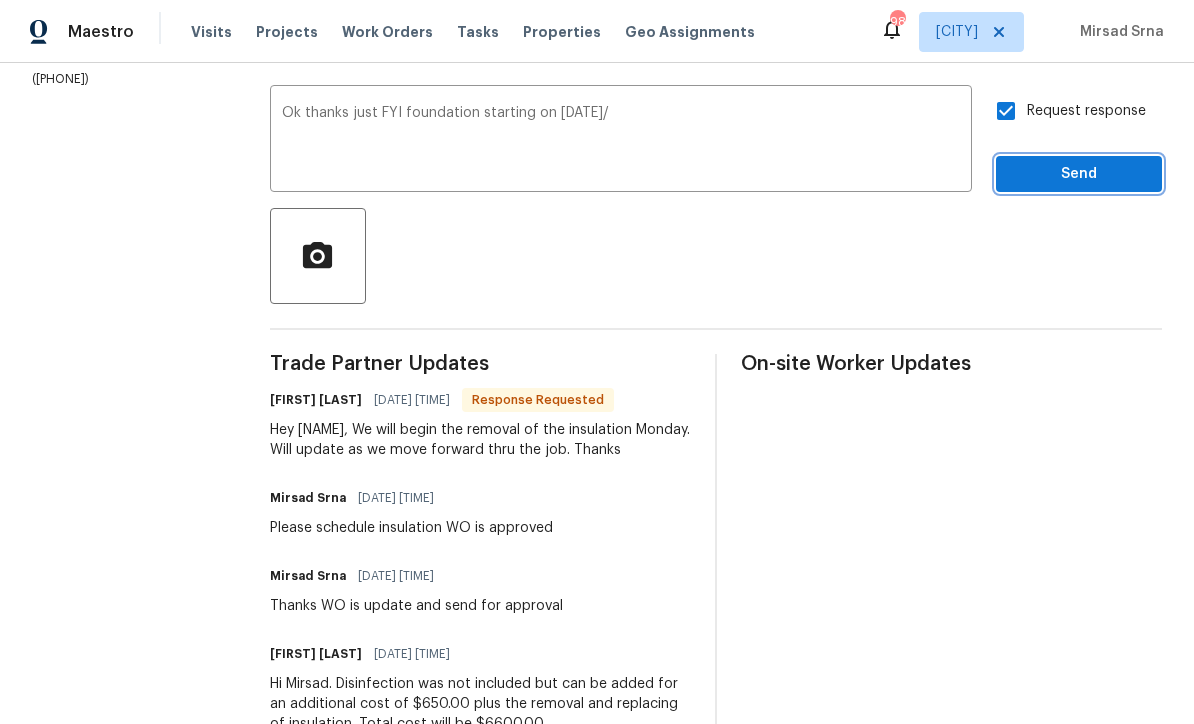 click on "Send" at bounding box center [1079, 174] 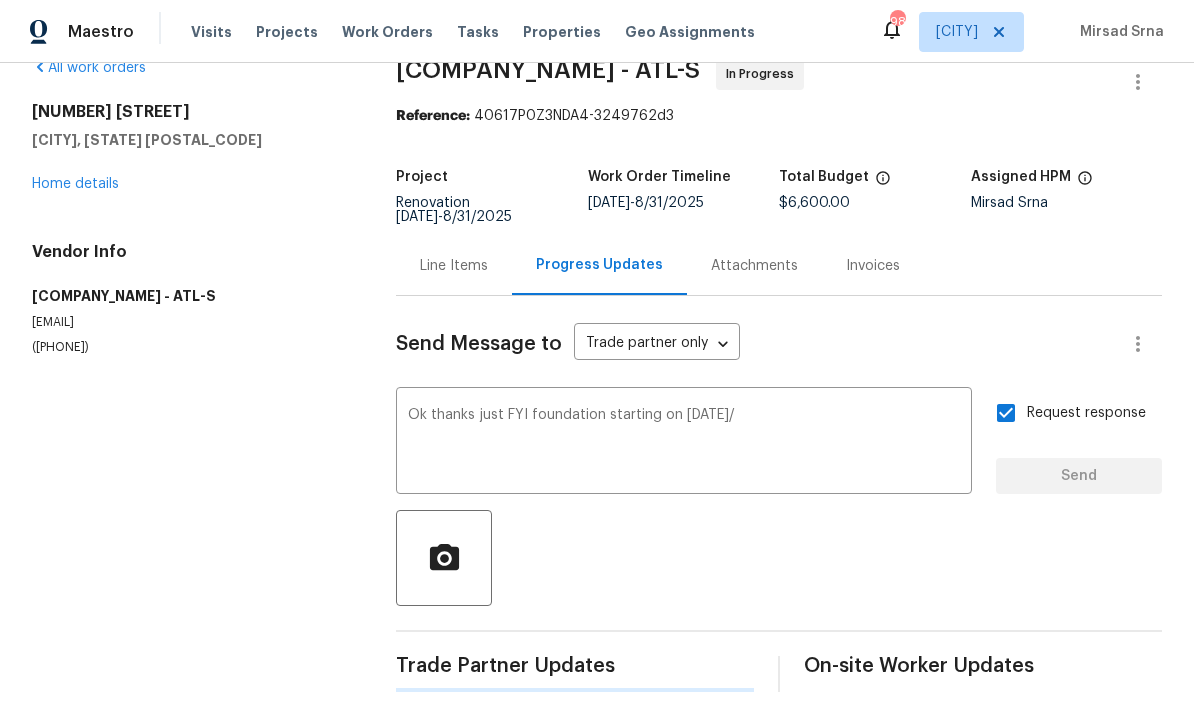 scroll, scrollTop: 0, scrollLeft: 0, axis: both 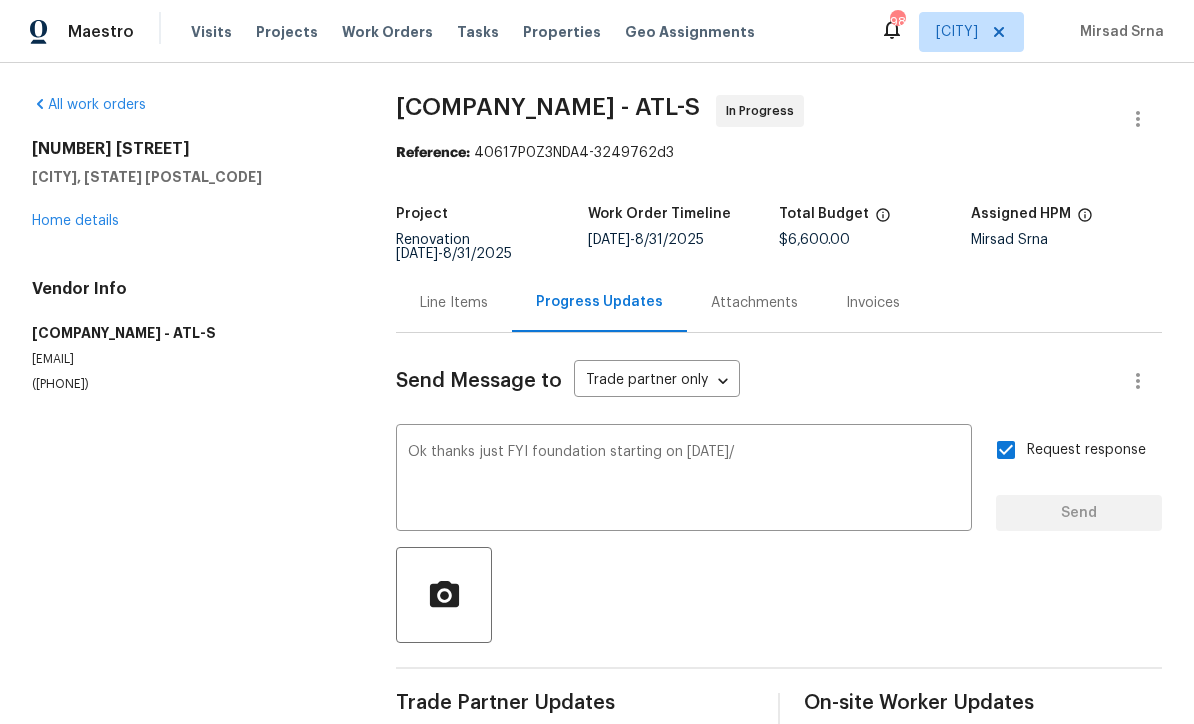 type 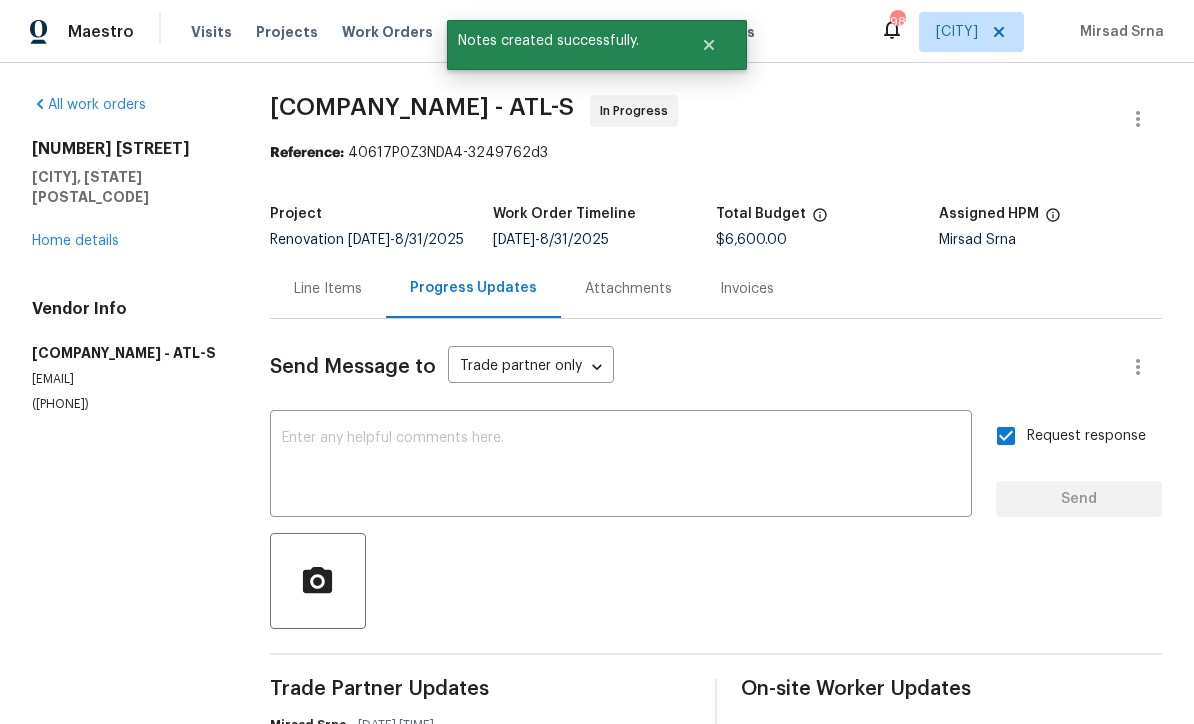 click on "Home details" at bounding box center [75, 241] 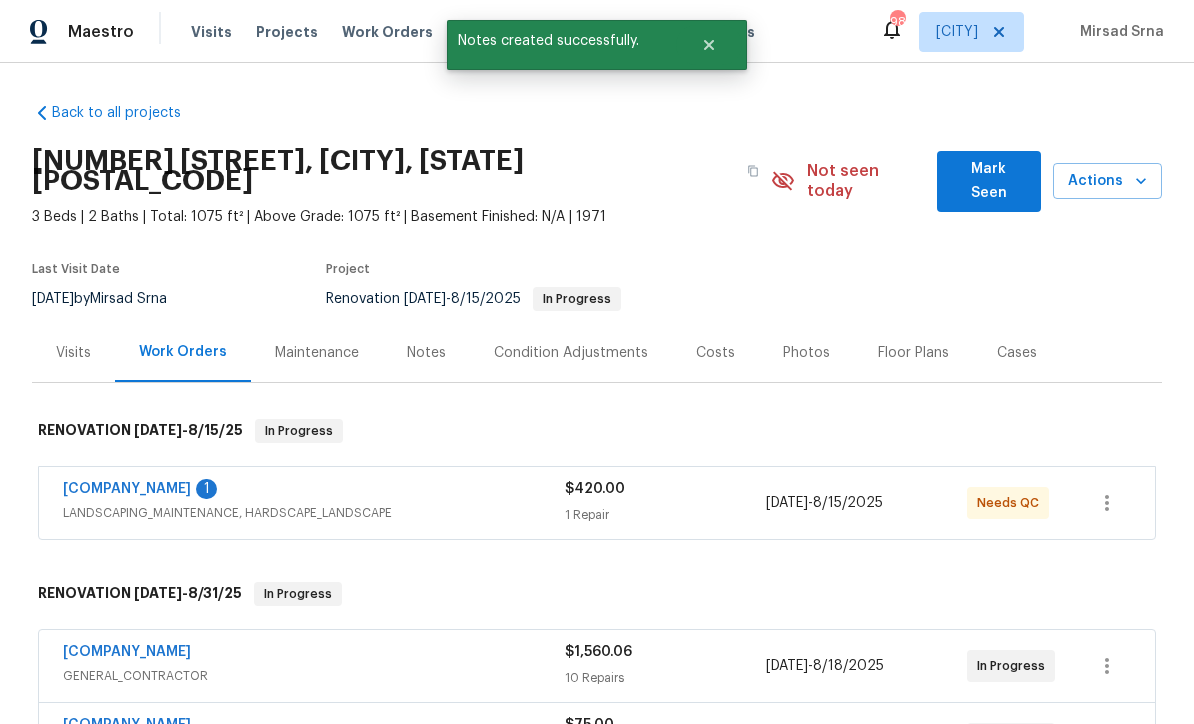 click on "Reyes and Sons Construction" at bounding box center [127, 489] 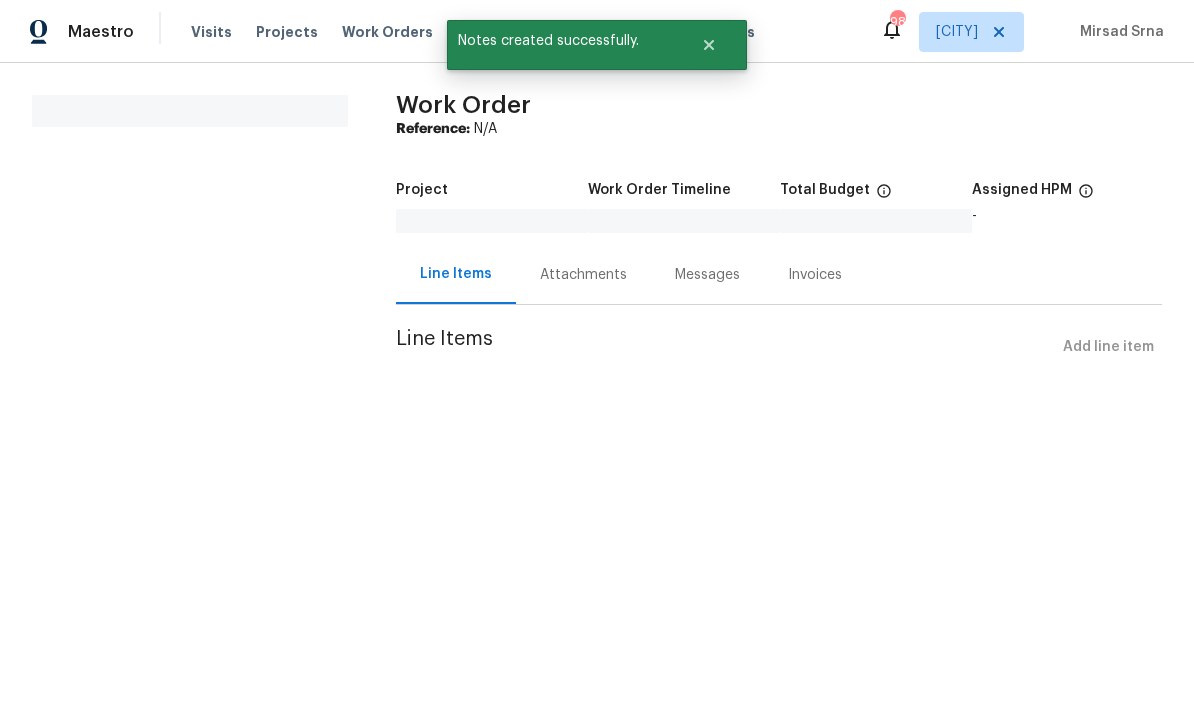 scroll, scrollTop: 0, scrollLeft: 0, axis: both 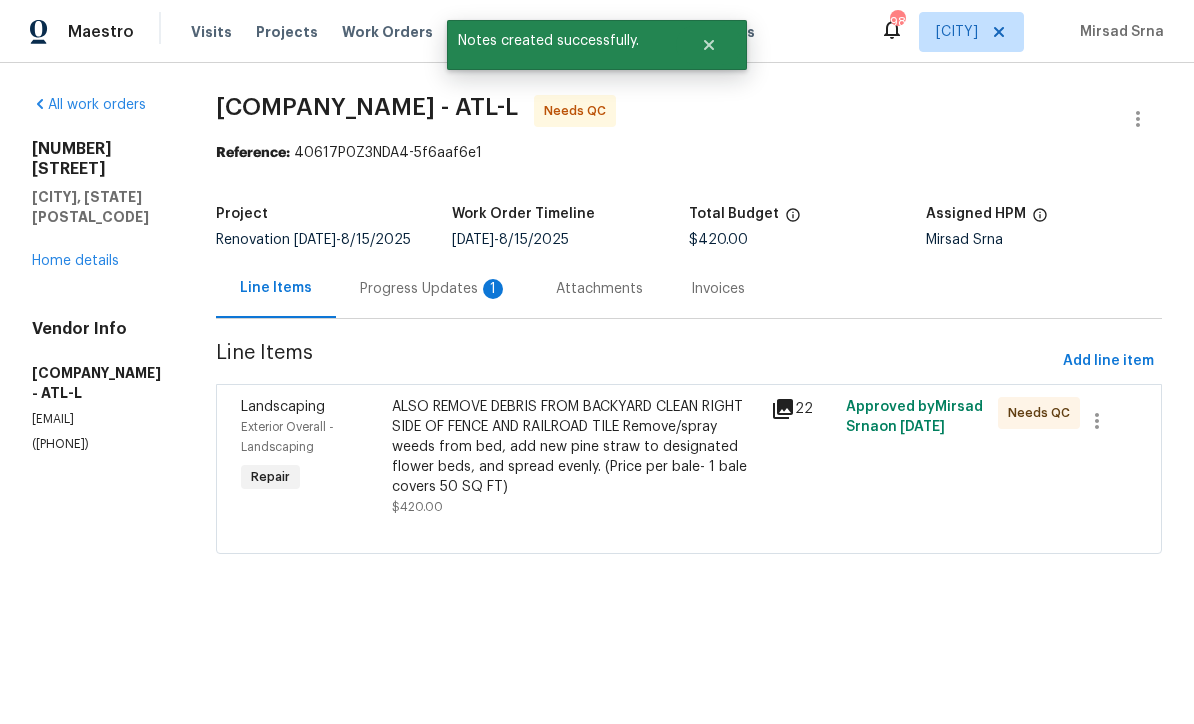 click on "Progress Updates 1" at bounding box center (434, 289) 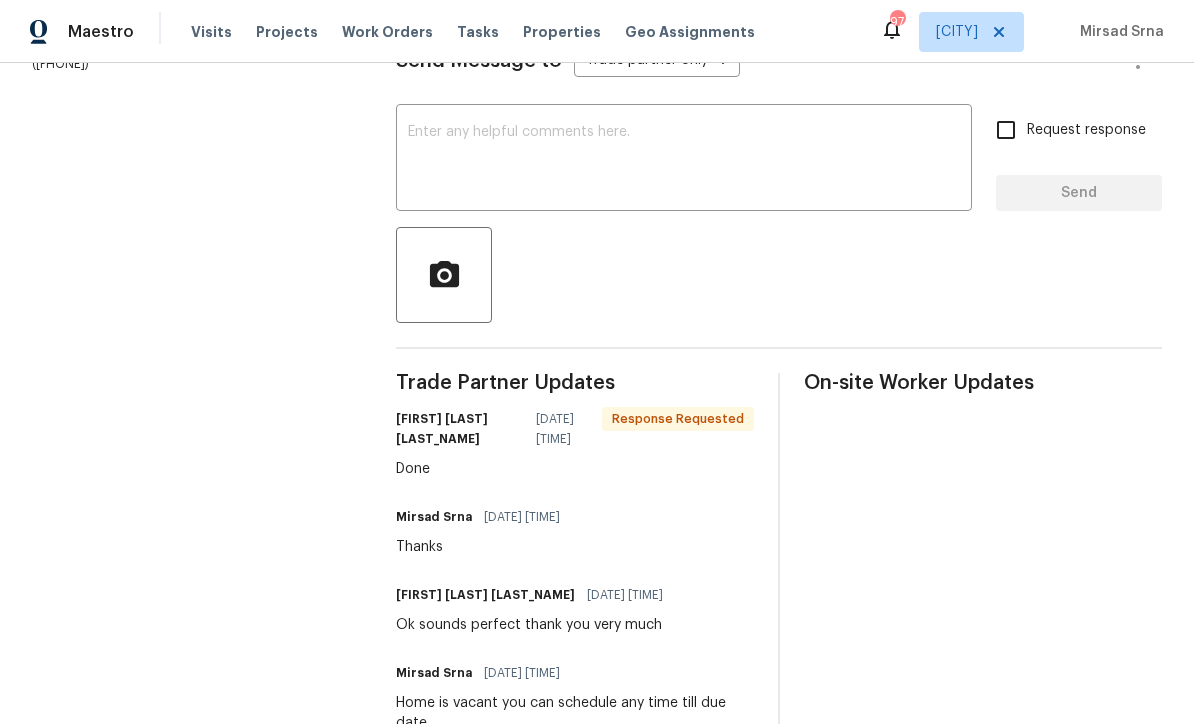 scroll, scrollTop: 320, scrollLeft: 0, axis: vertical 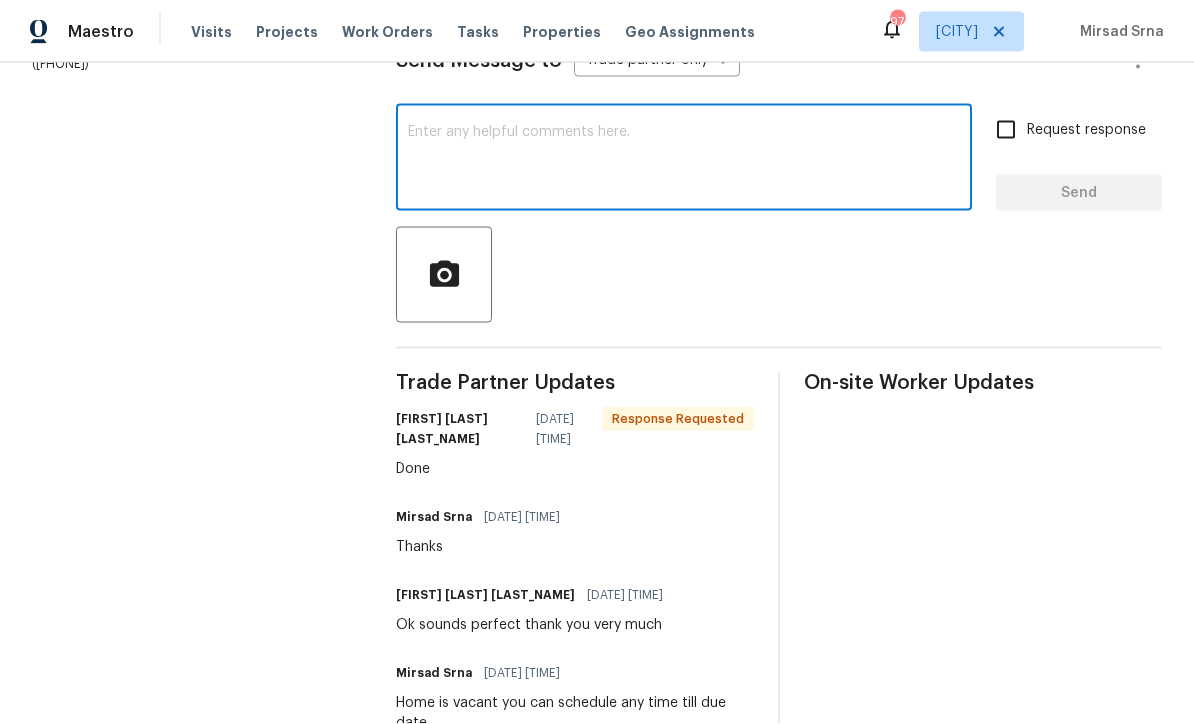type on "Y" 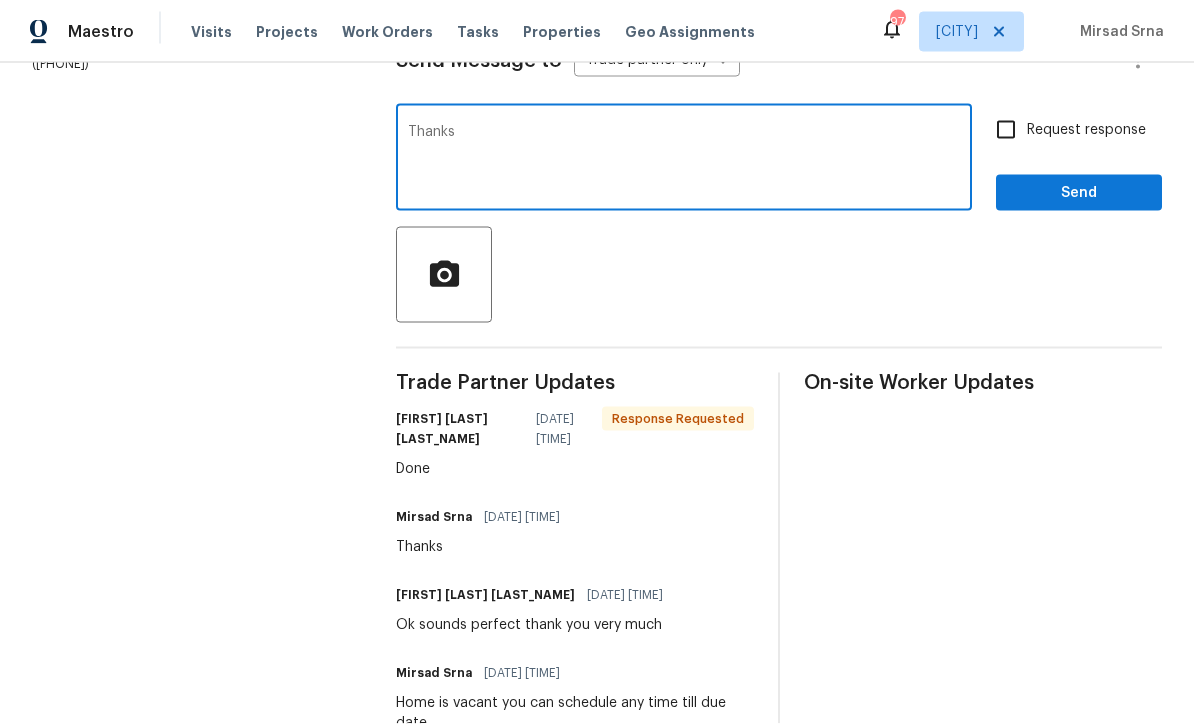type on "Thanks" 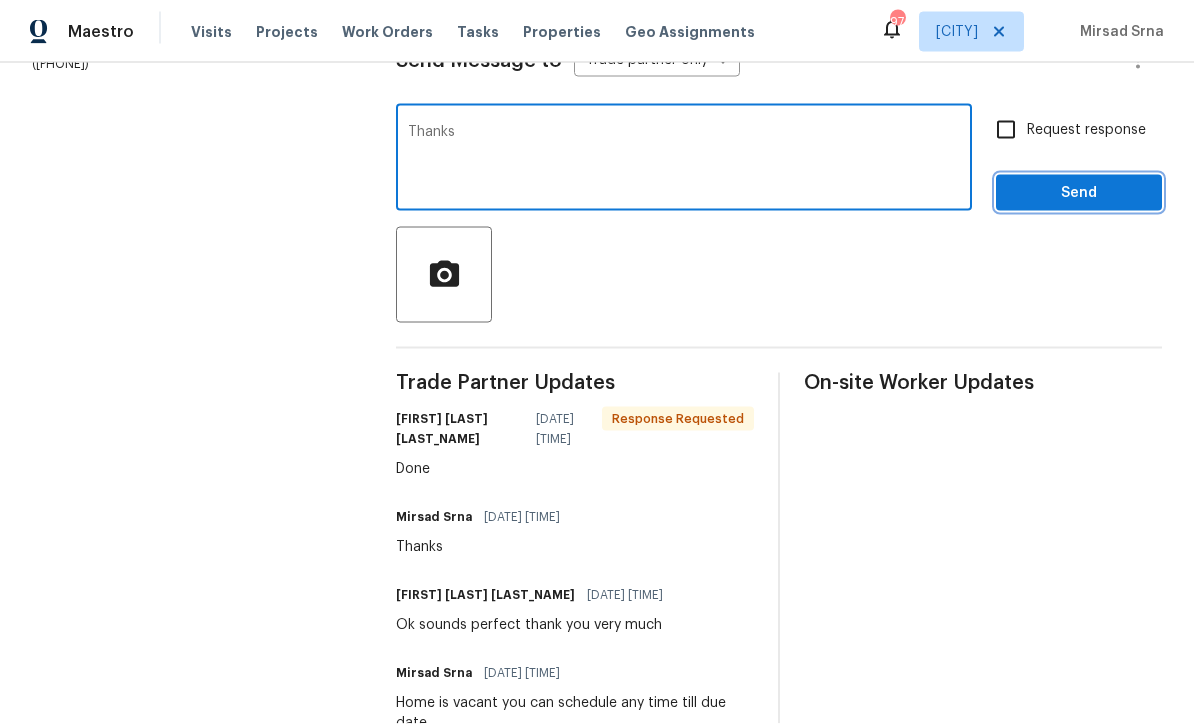 click on "Send" at bounding box center [1079, 193] 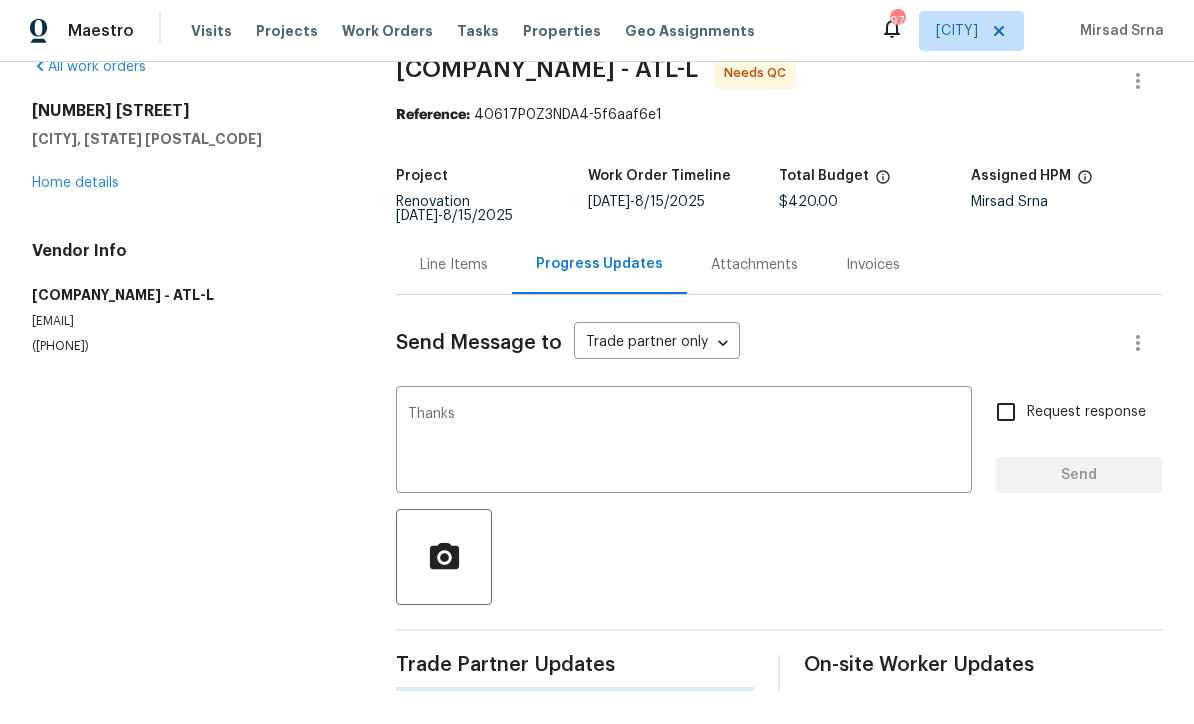 scroll, scrollTop: 0, scrollLeft: 0, axis: both 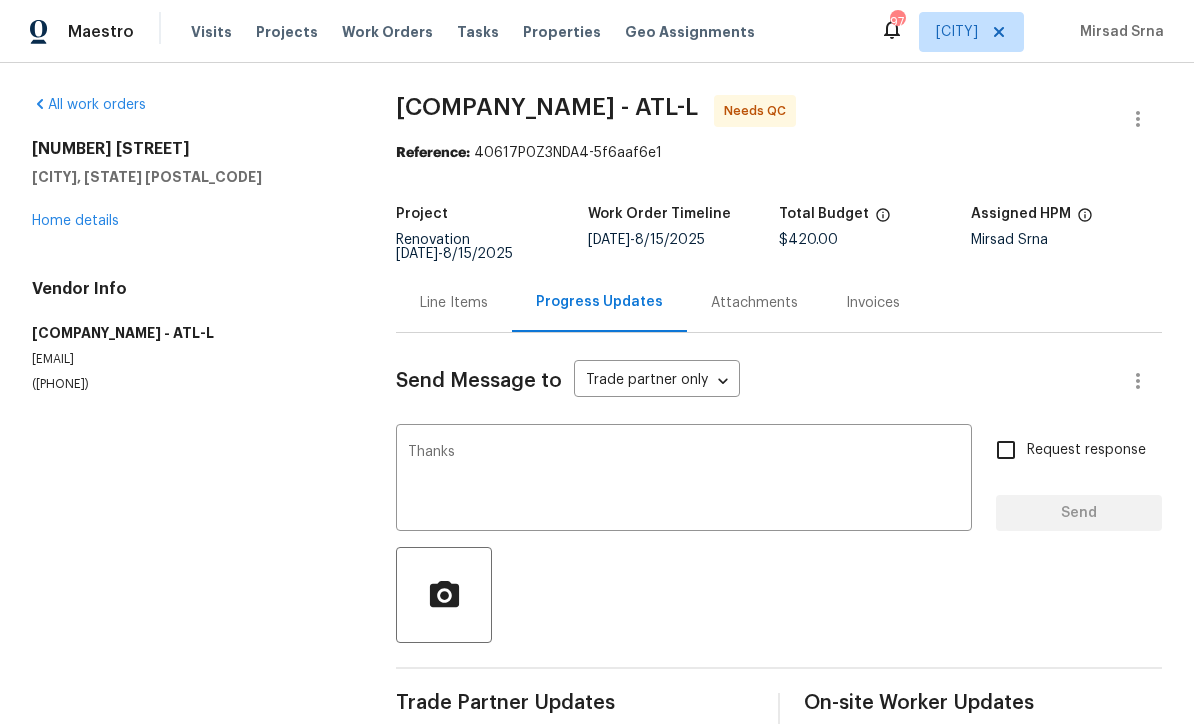 type 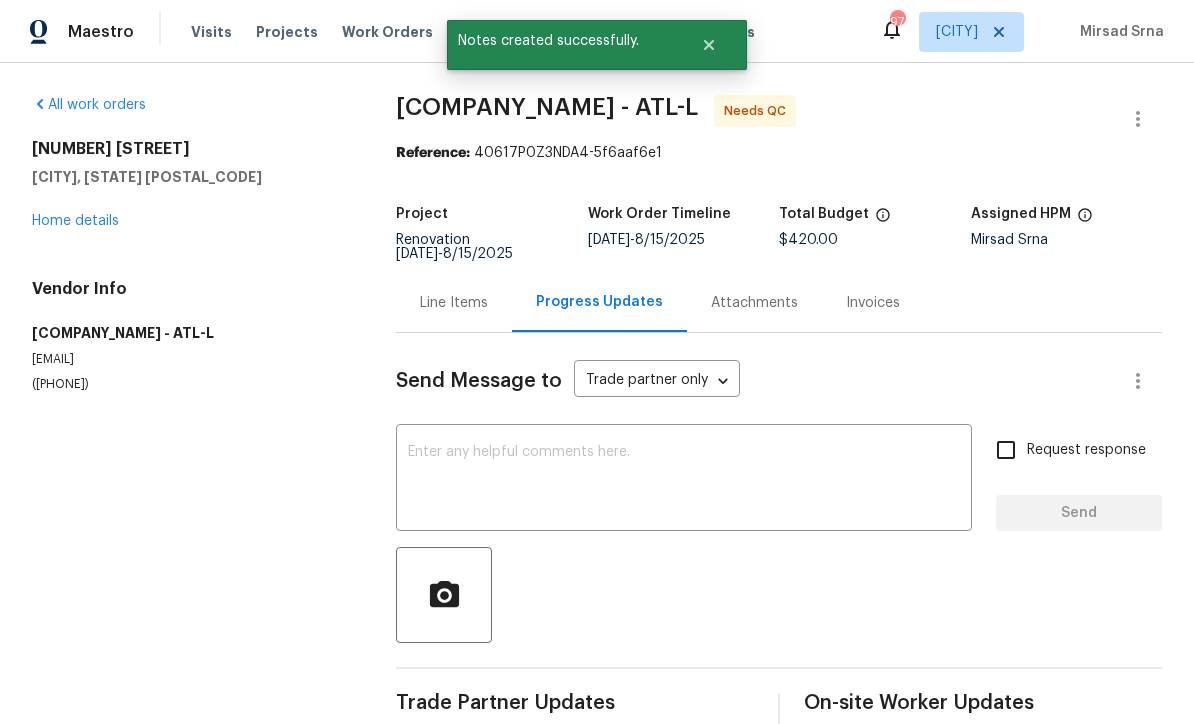 click on "Line Items" at bounding box center (454, 303) 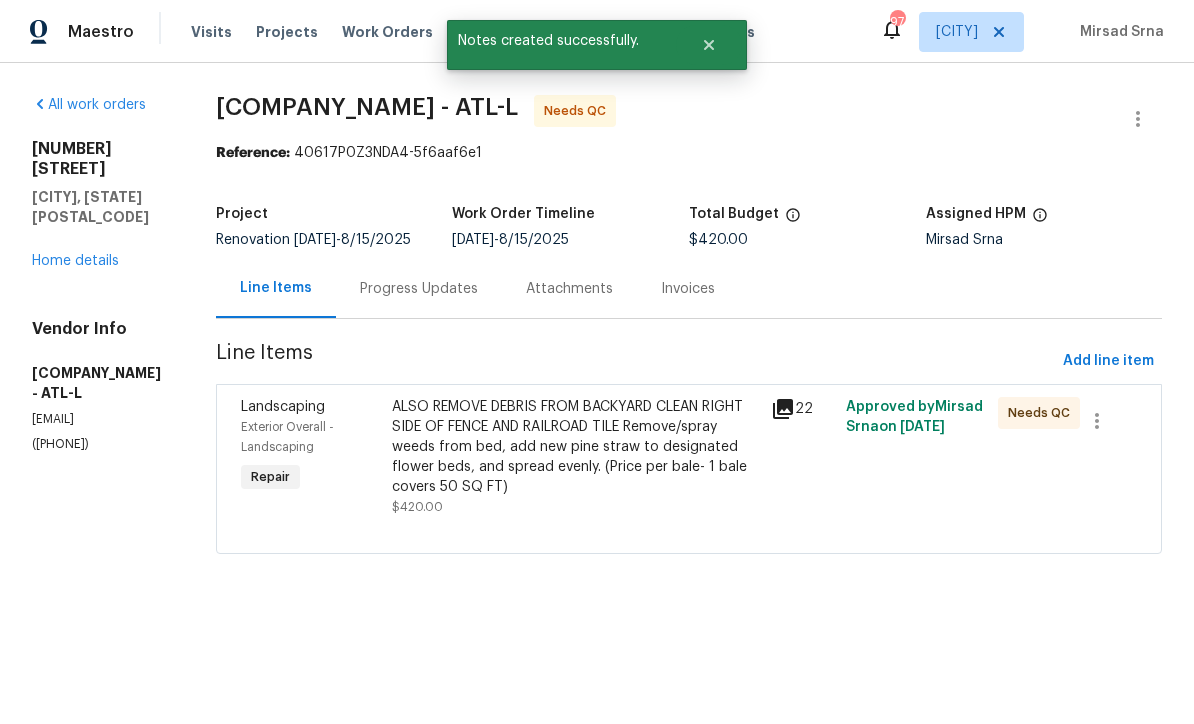 scroll, scrollTop: 0, scrollLeft: 0, axis: both 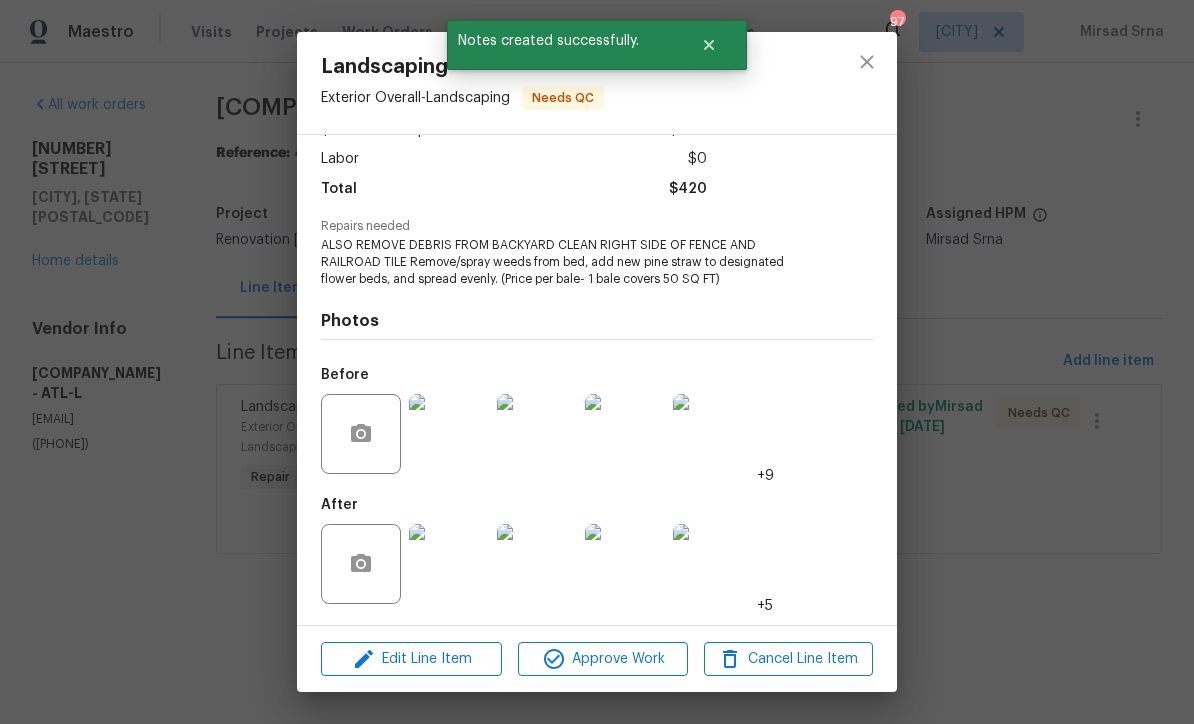 click at bounding box center [449, 564] 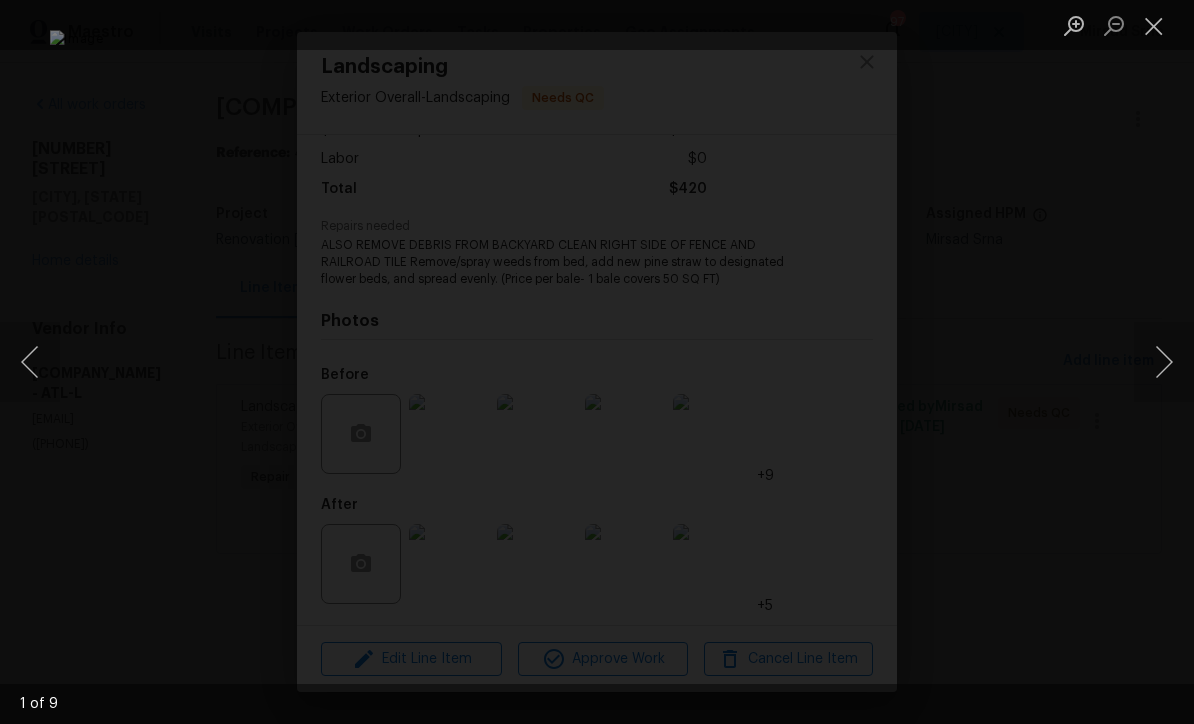 click at bounding box center [1164, 362] 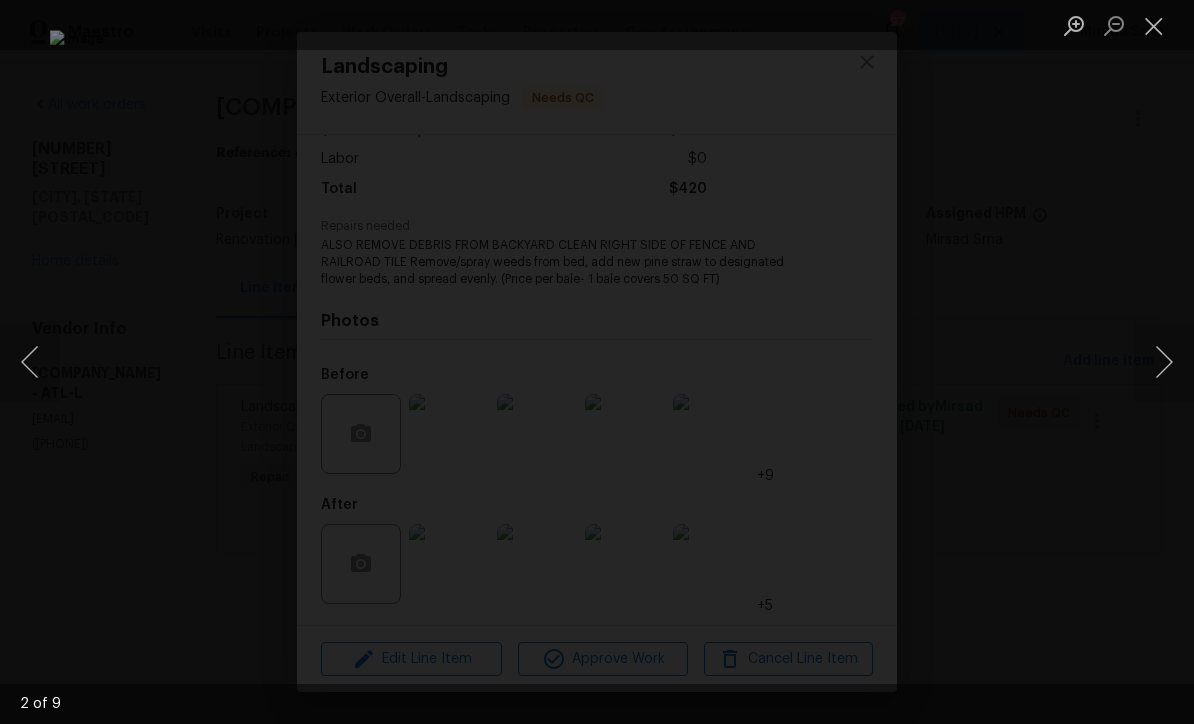 click at bounding box center (1164, 362) 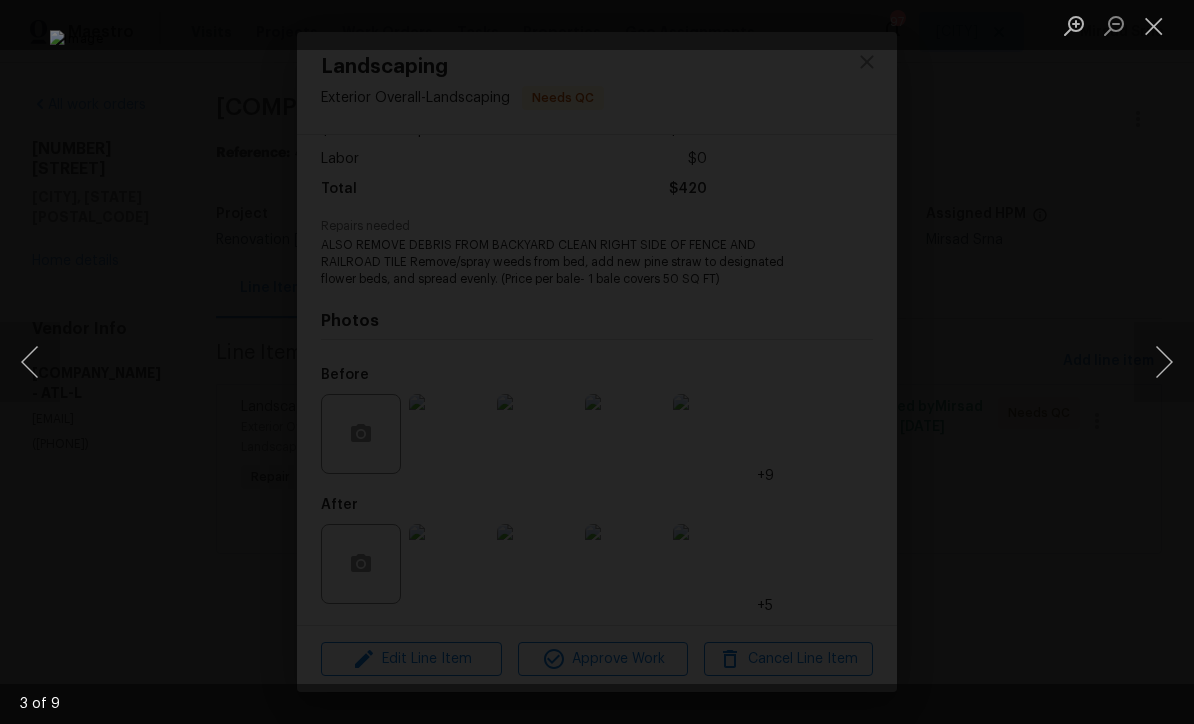 click at bounding box center [1164, 362] 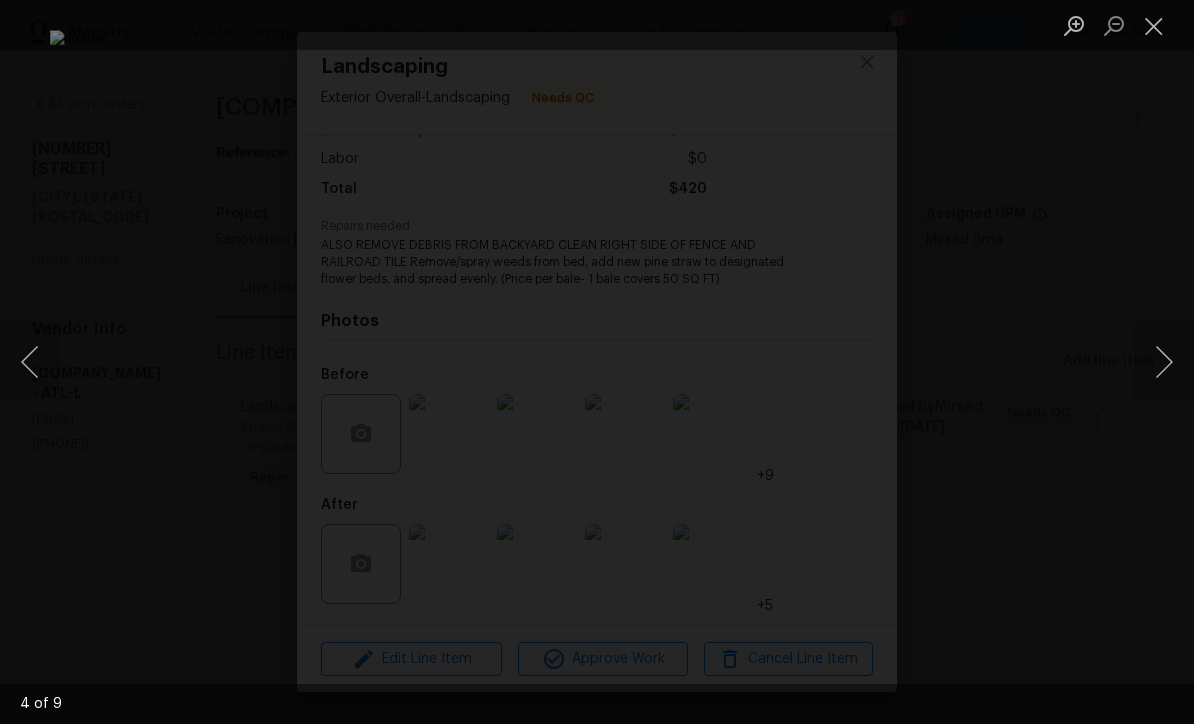 click at bounding box center (1164, 362) 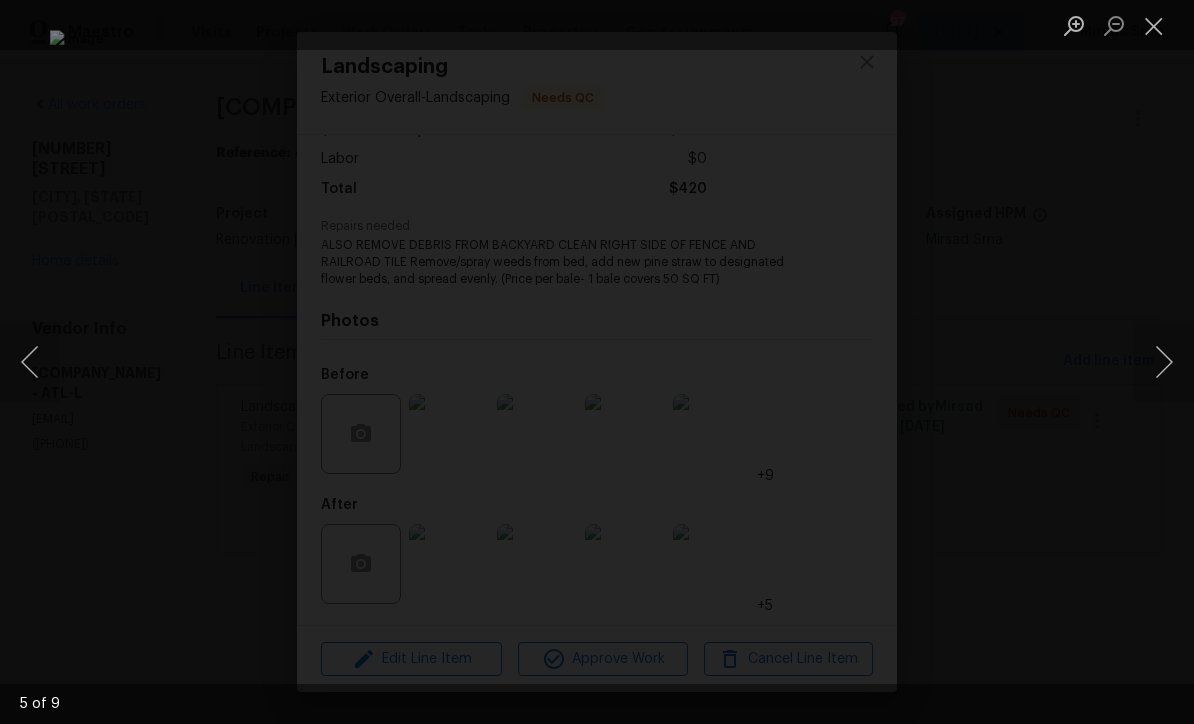click at bounding box center [1164, 362] 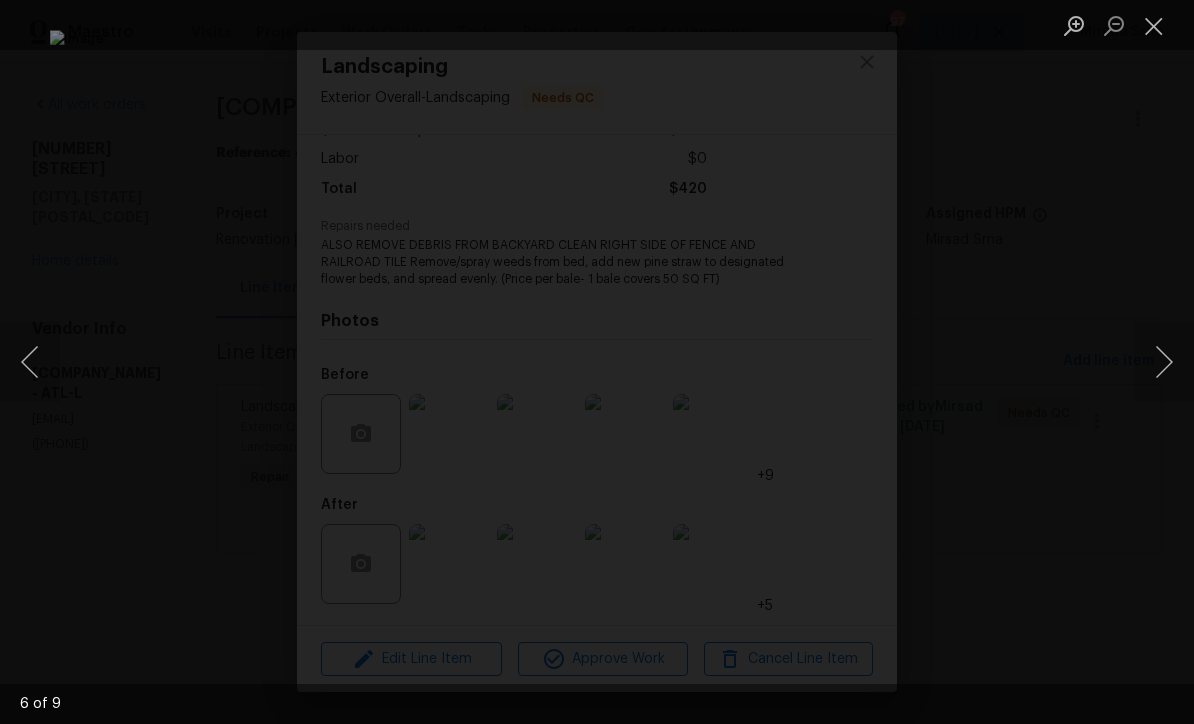 click at bounding box center (1154, 25) 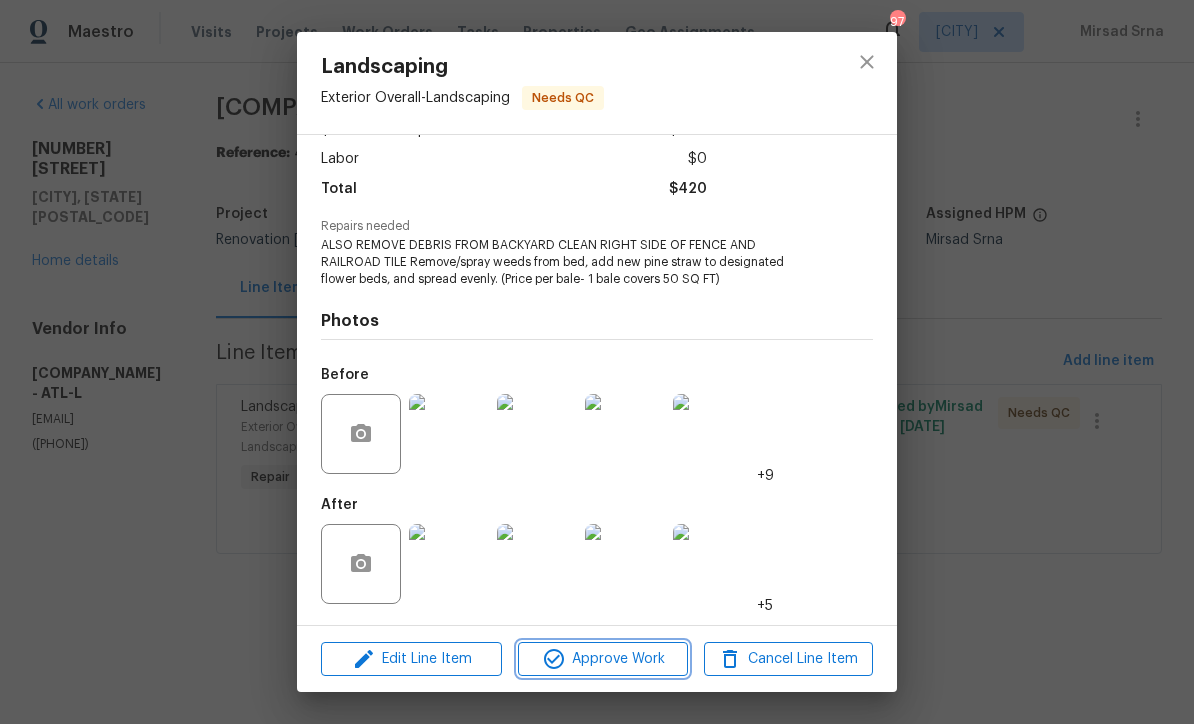 click on "Approve Work" at bounding box center [602, 659] 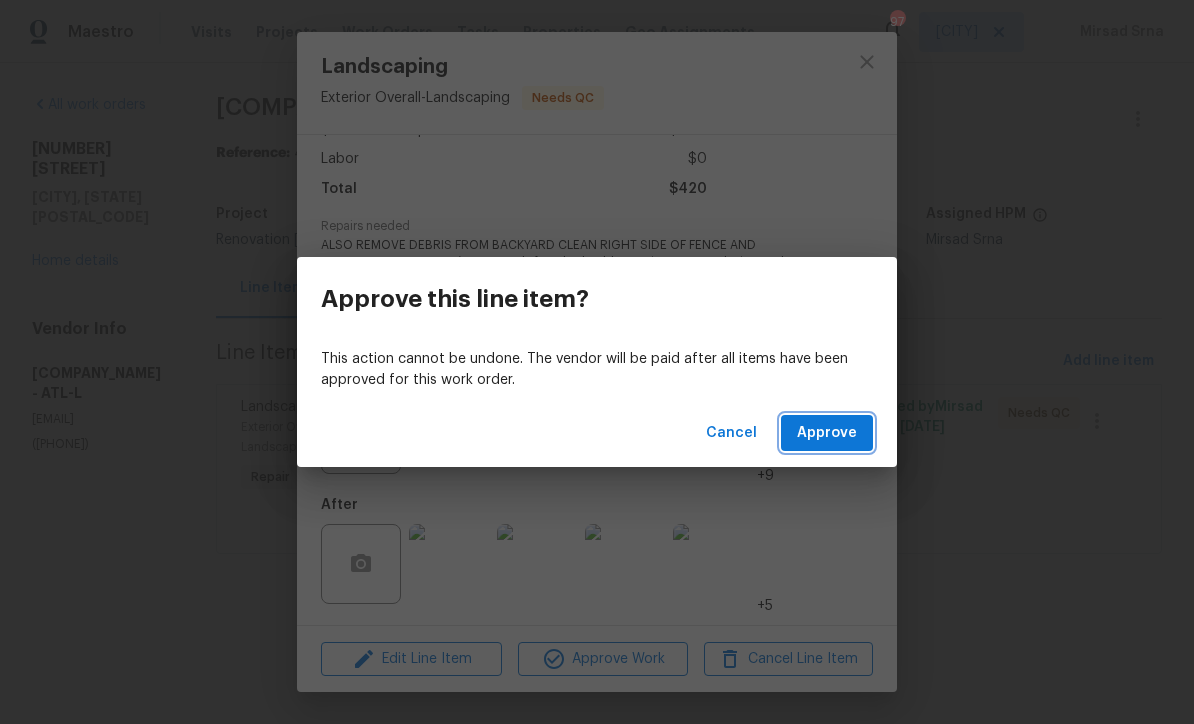 click on "Approve" at bounding box center [827, 433] 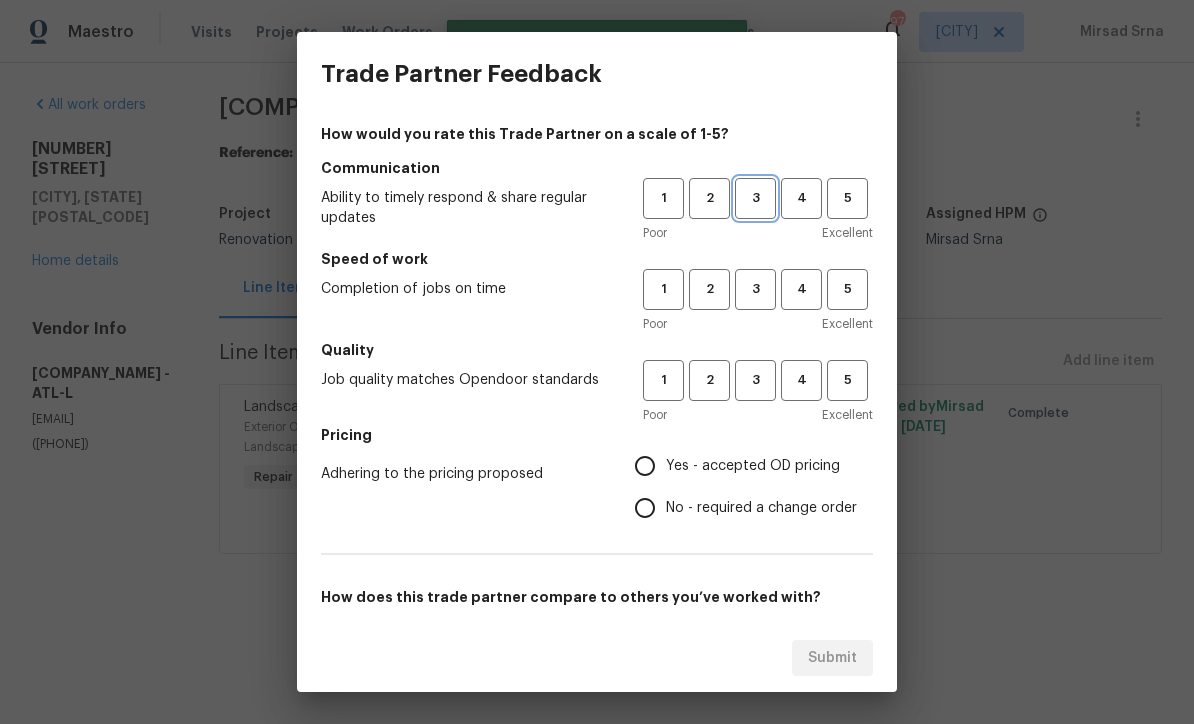 click on "3" at bounding box center [755, 198] 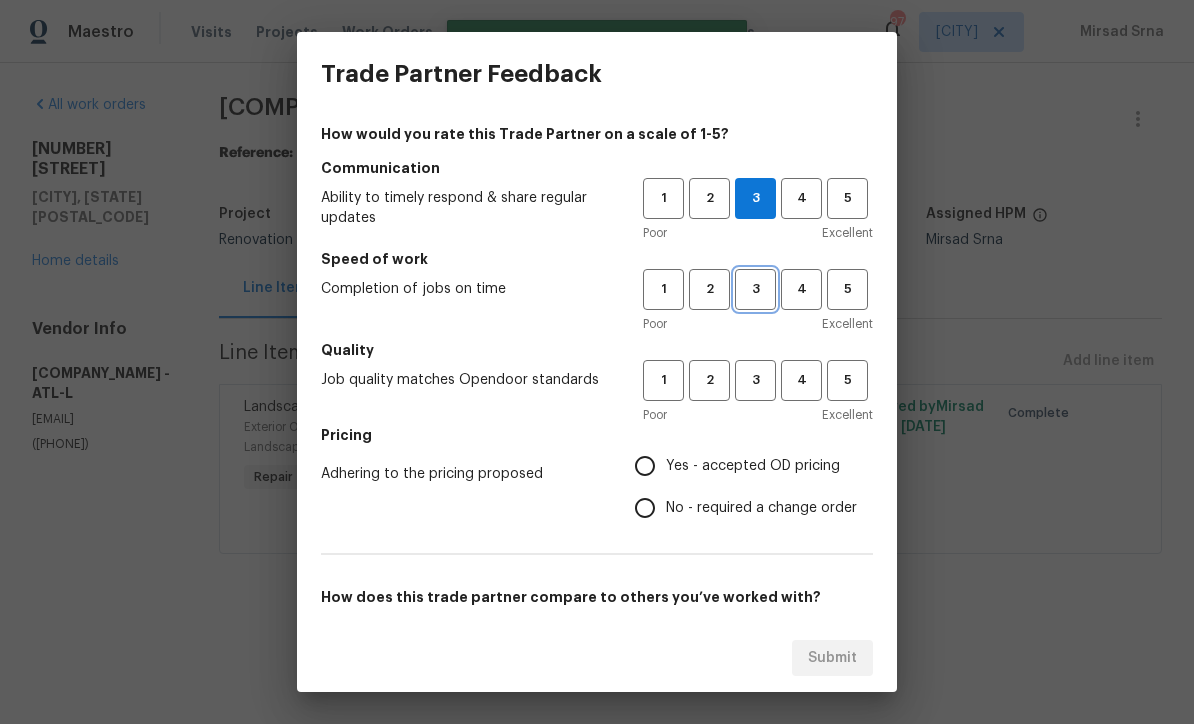 click on "3" at bounding box center [755, 289] 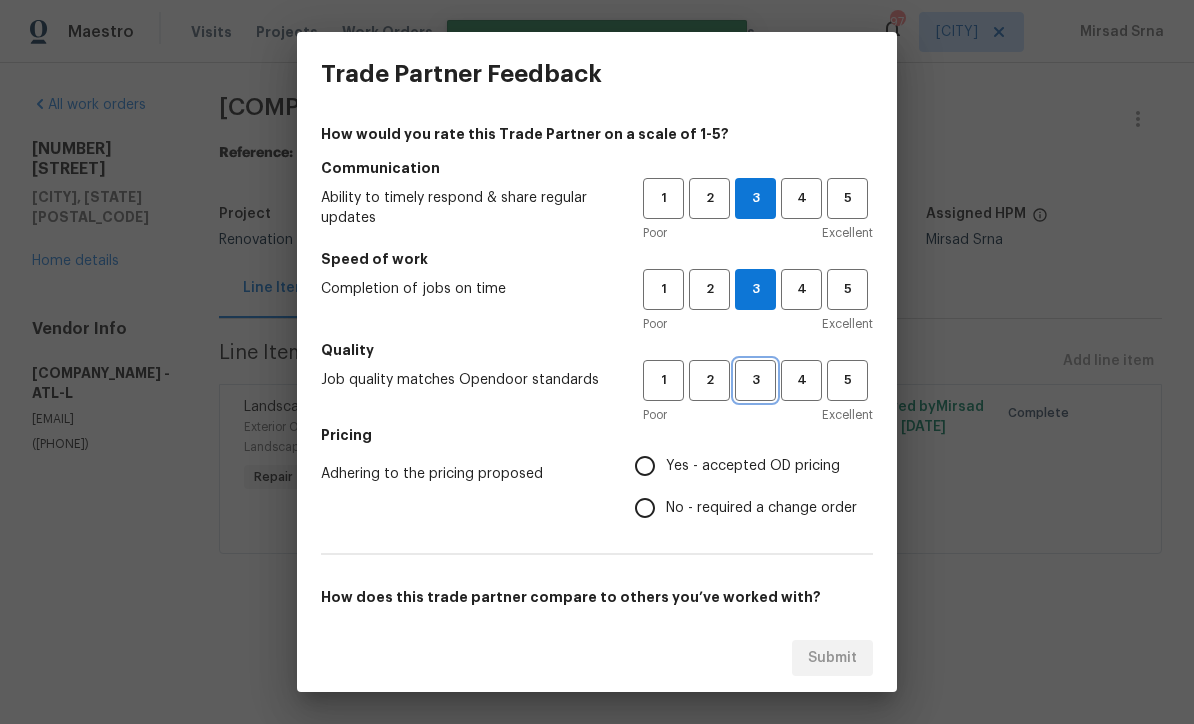 click on "3" at bounding box center (755, 380) 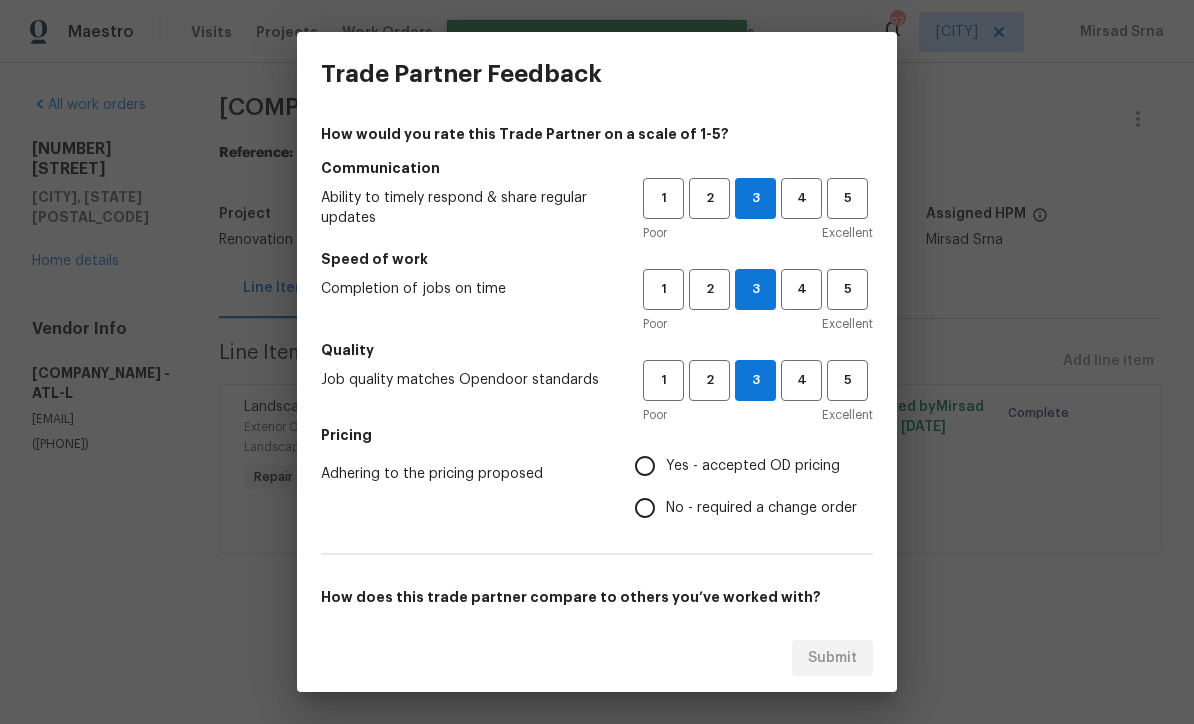 click on "Yes - accepted OD pricing" at bounding box center (645, 466) 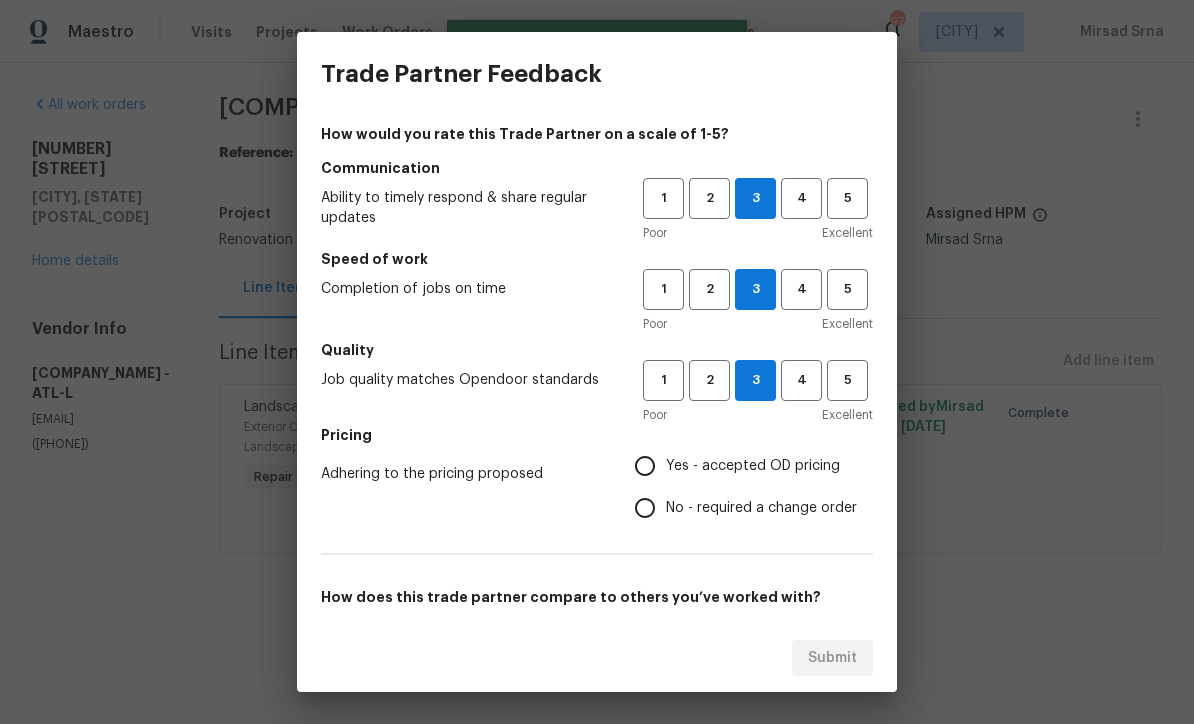 radio on "true" 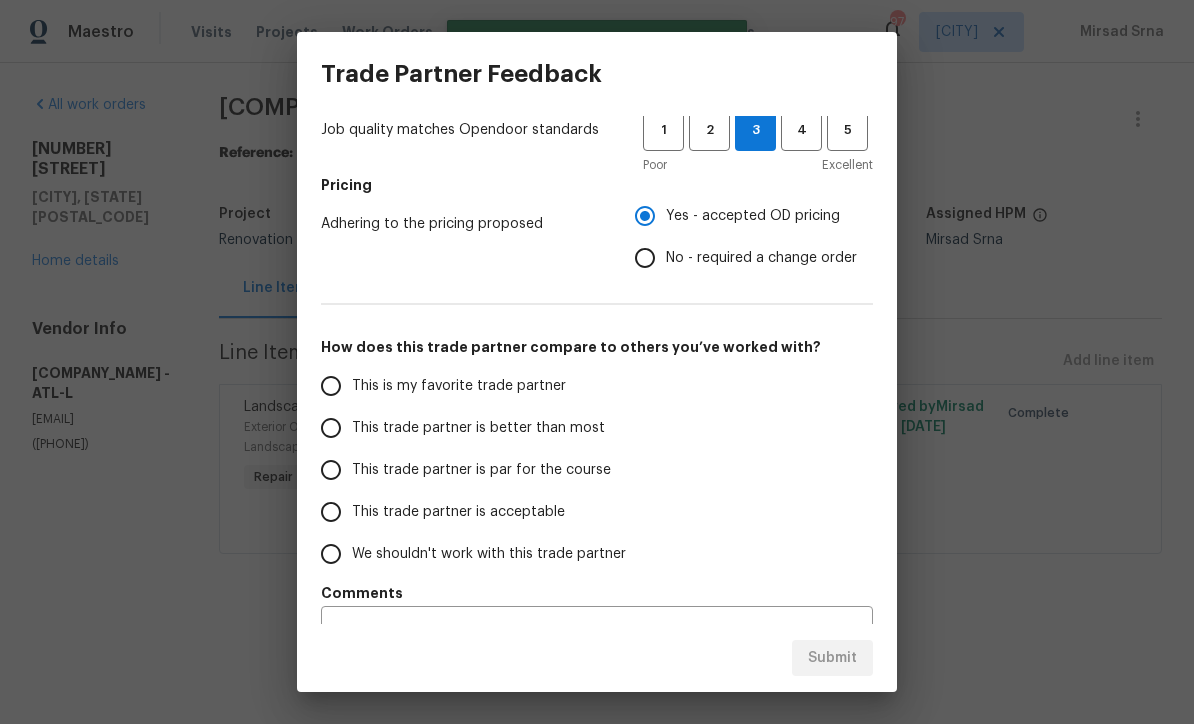 scroll, scrollTop: 249, scrollLeft: 0, axis: vertical 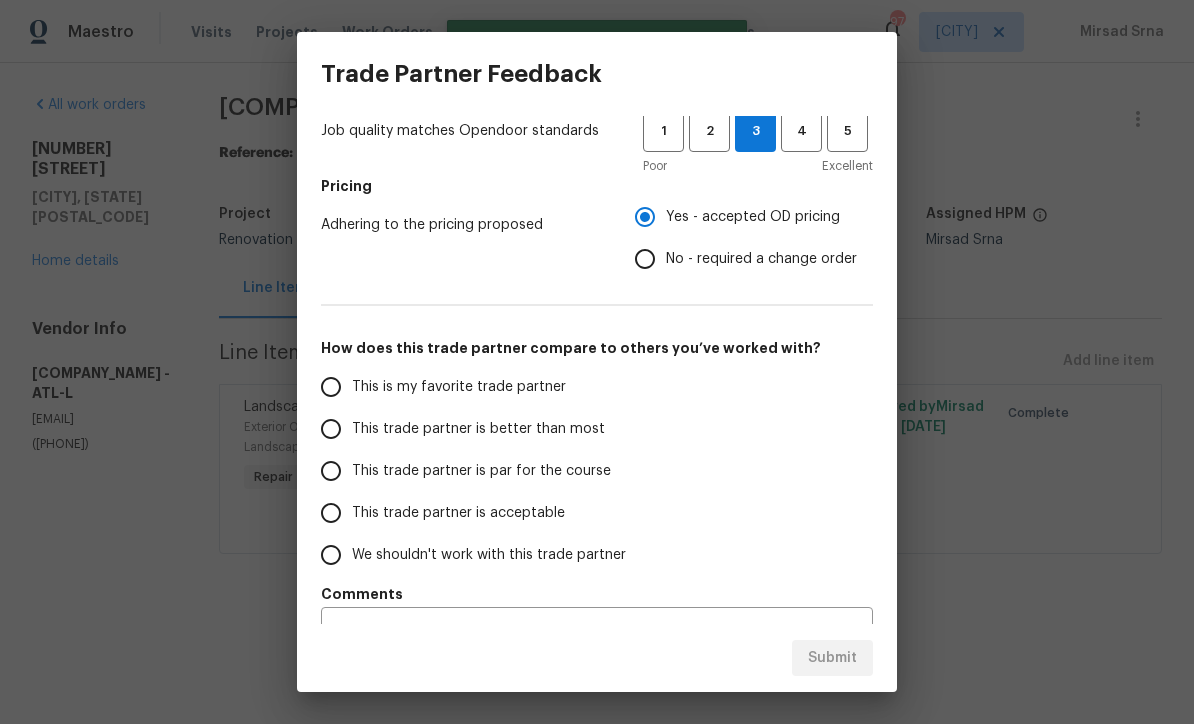 click on "This trade partner is par for the course" at bounding box center (331, 471) 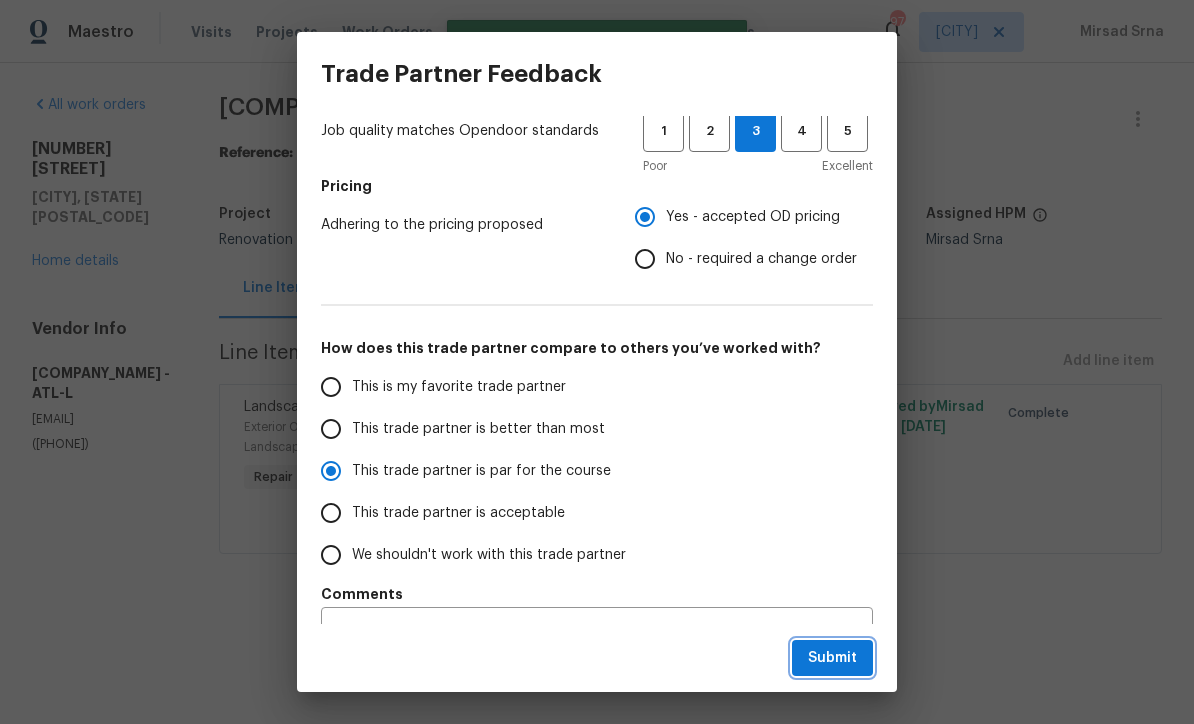 click on "Submit" at bounding box center (832, 658) 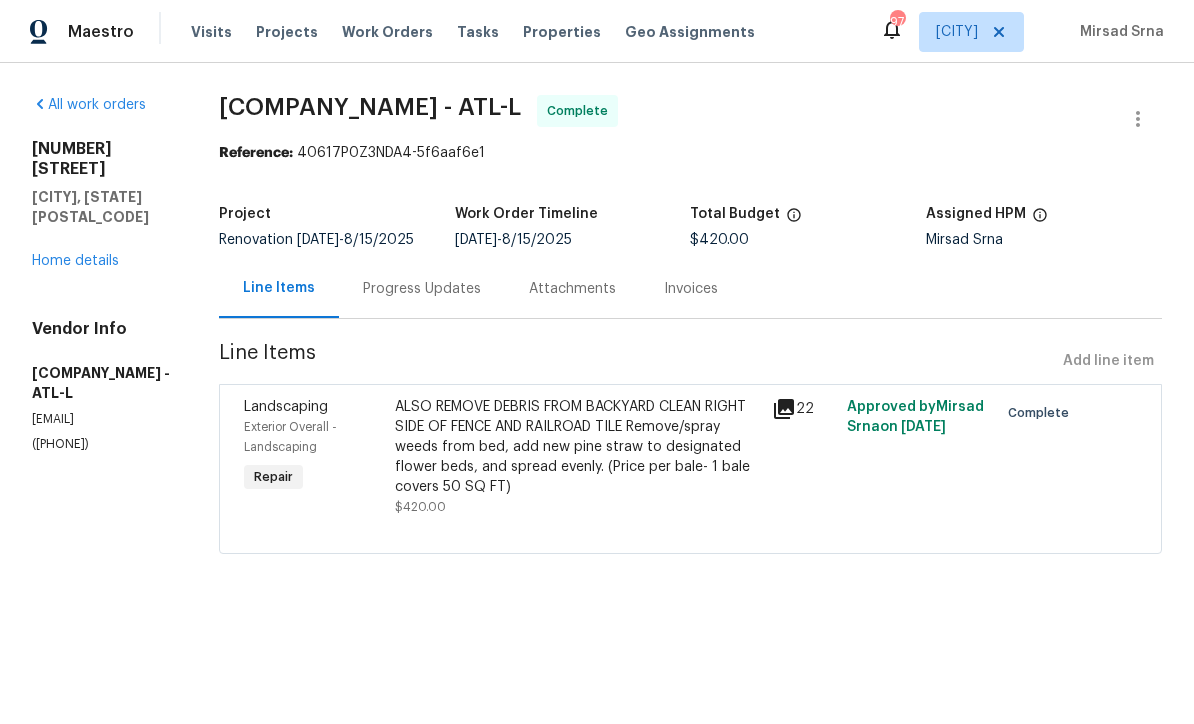 click on "Home details" at bounding box center [75, 261] 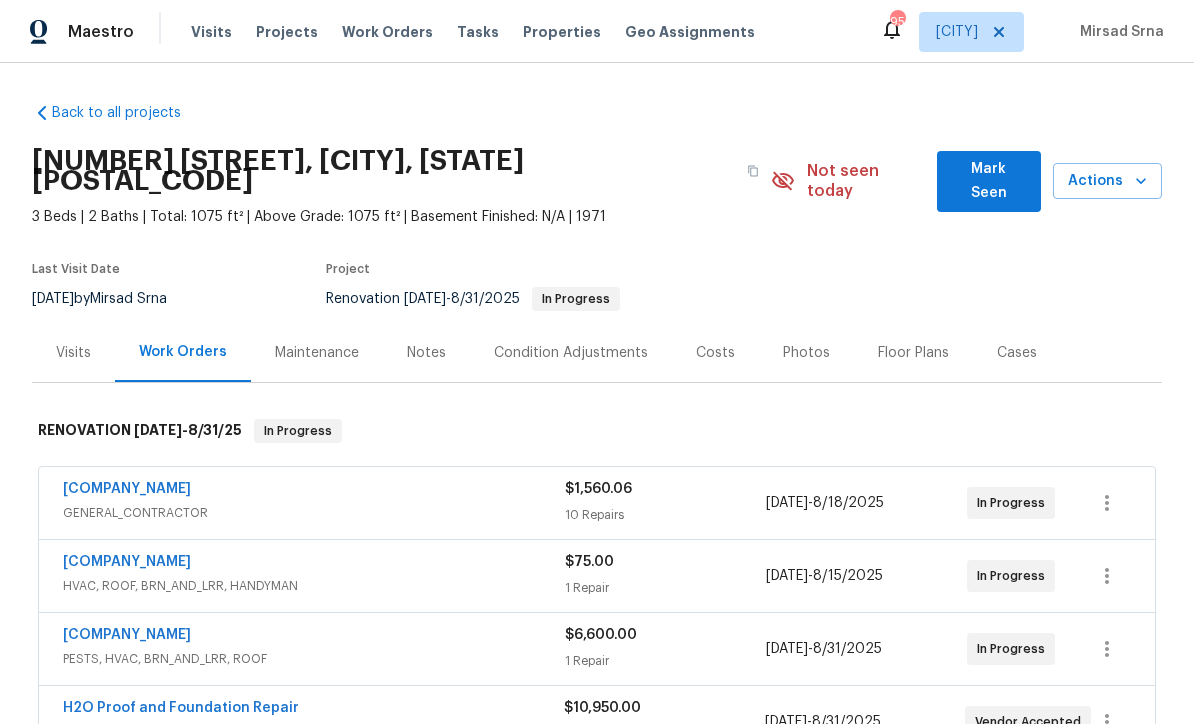 scroll, scrollTop: 0, scrollLeft: 0, axis: both 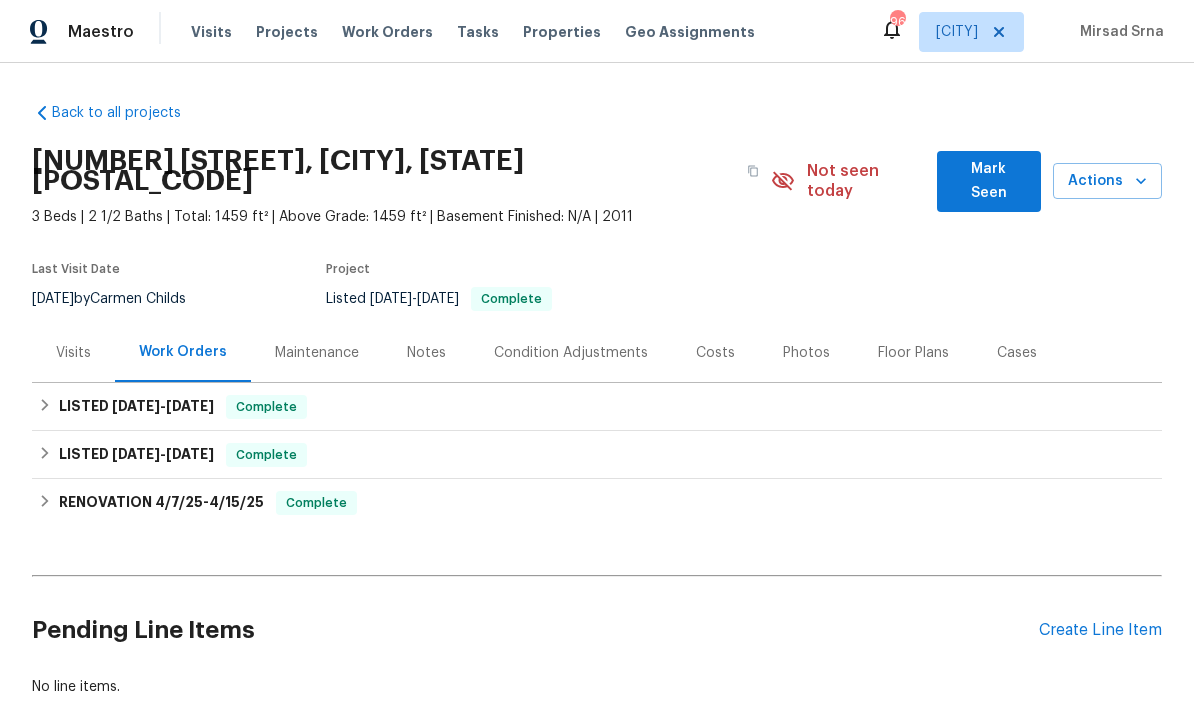 click on "Maestro" at bounding box center (101, 32) 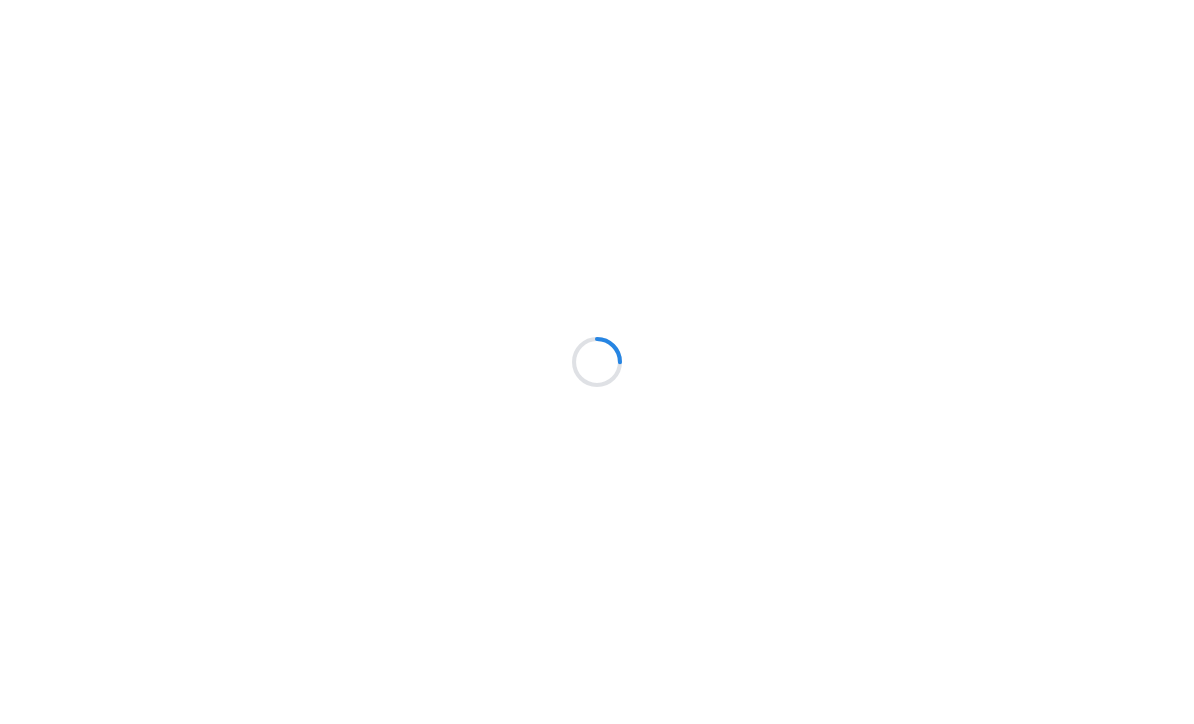scroll, scrollTop: 0, scrollLeft: 0, axis: both 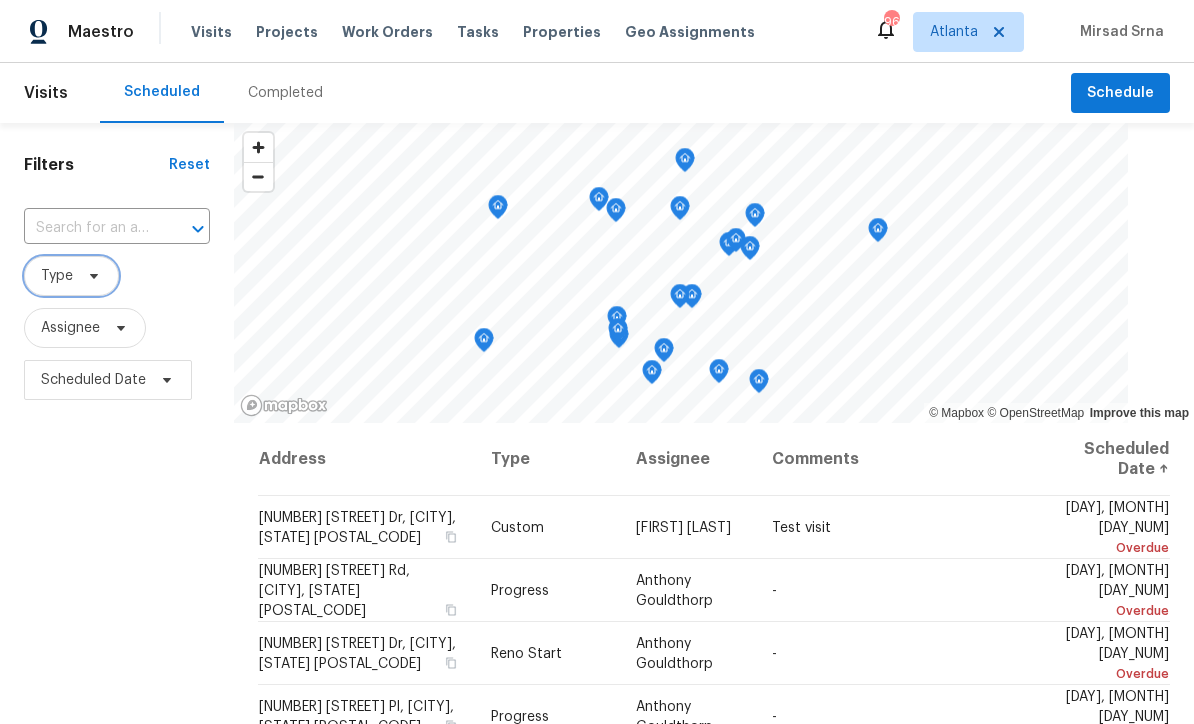 click on "Type" at bounding box center [71, 276] 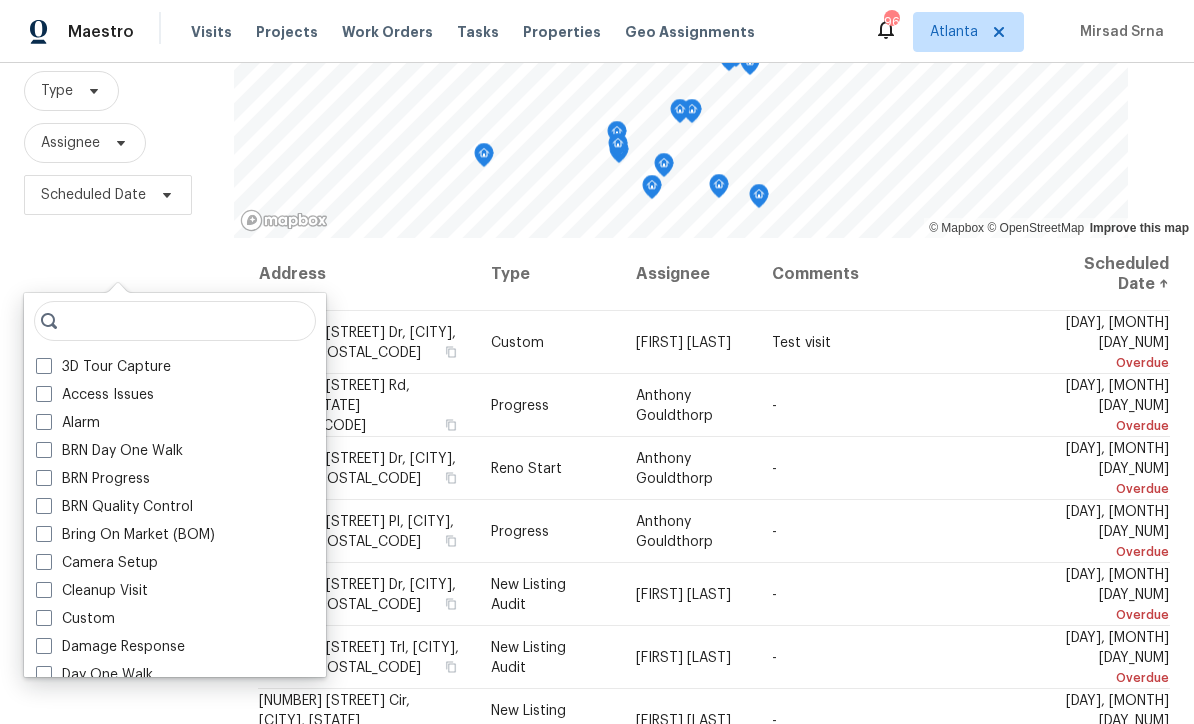 scroll, scrollTop: 202, scrollLeft: 0, axis: vertical 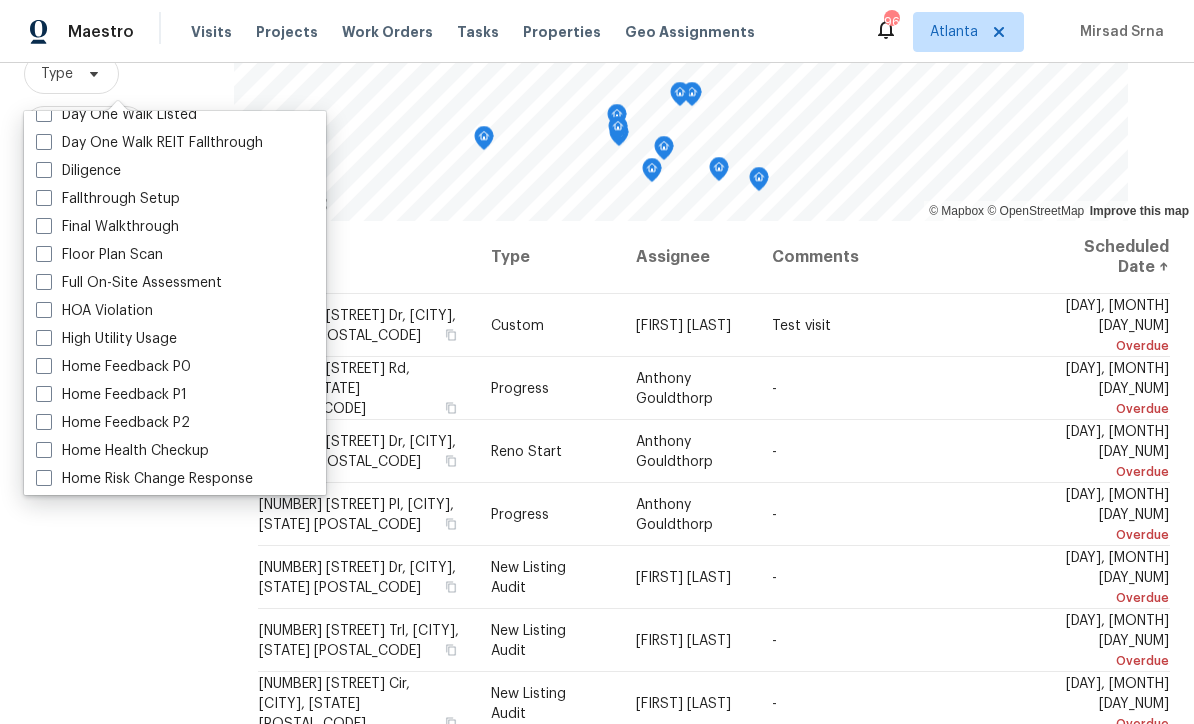 click at bounding box center (44, 170) 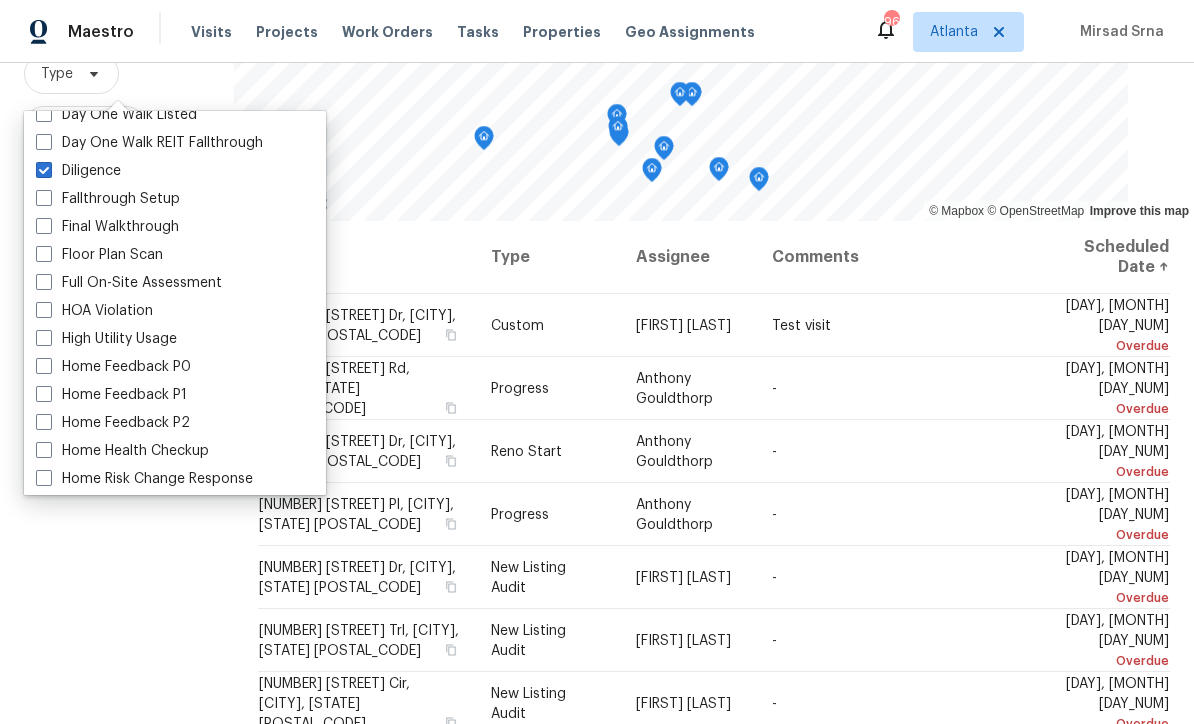 checkbox on "true" 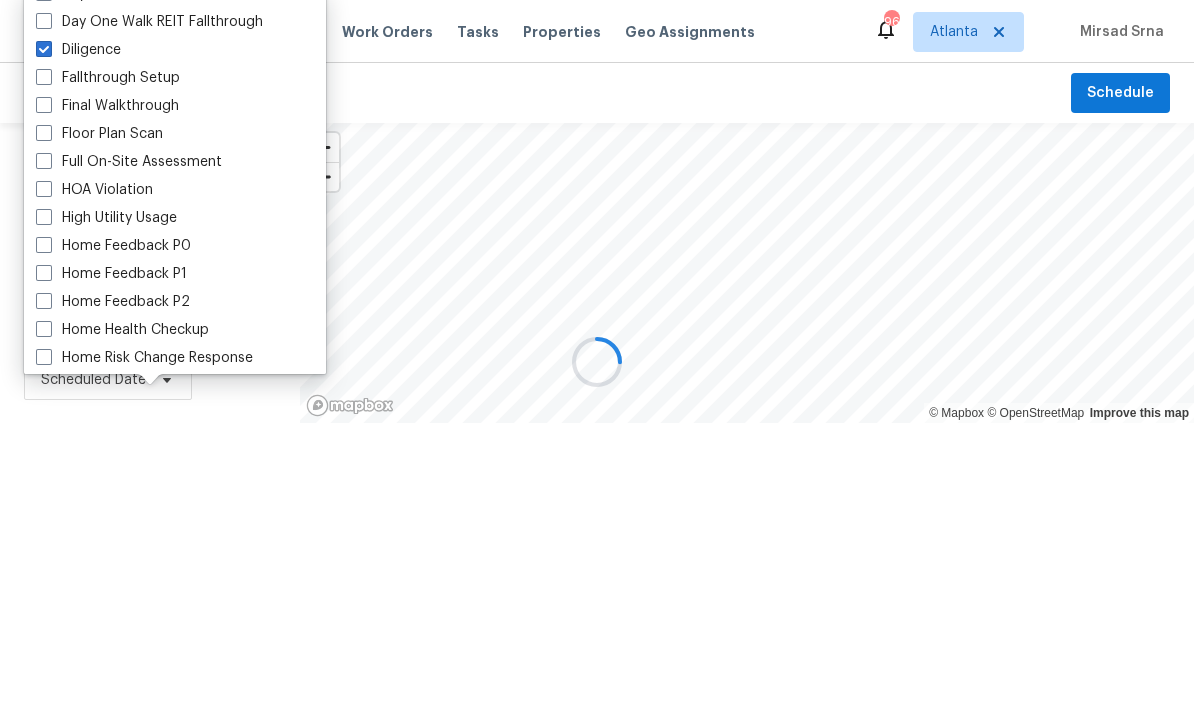 scroll, scrollTop: 0, scrollLeft: 0, axis: both 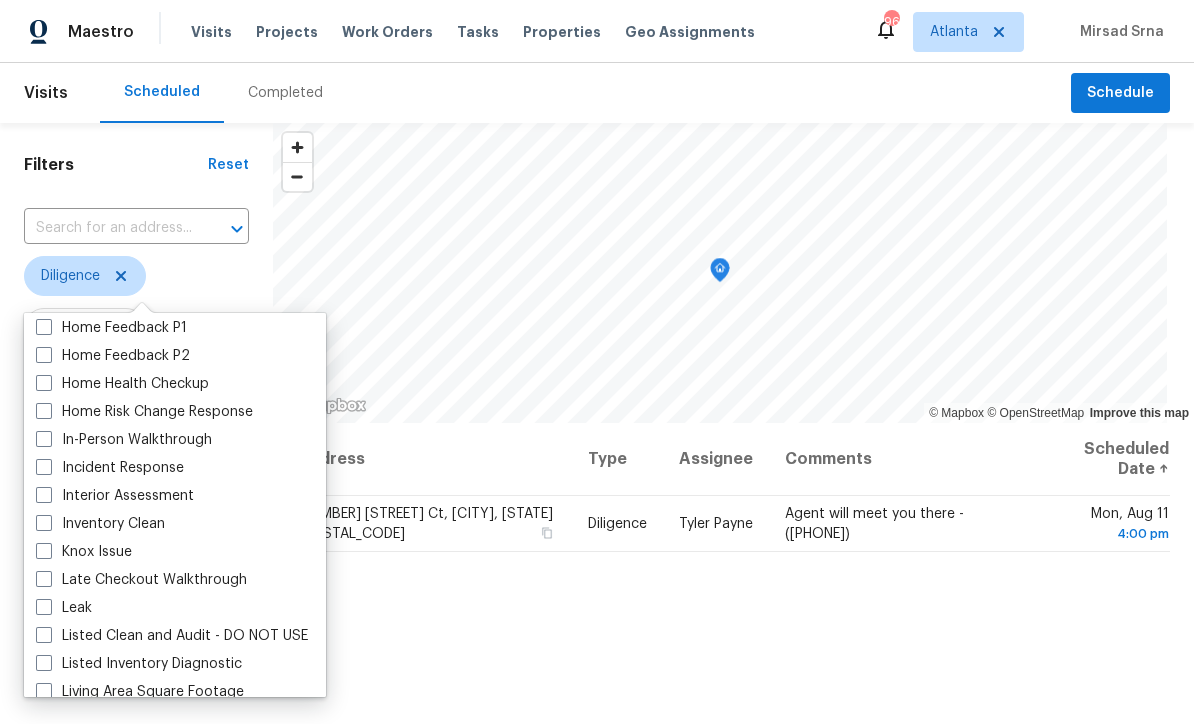 click at bounding box center [44, 439] 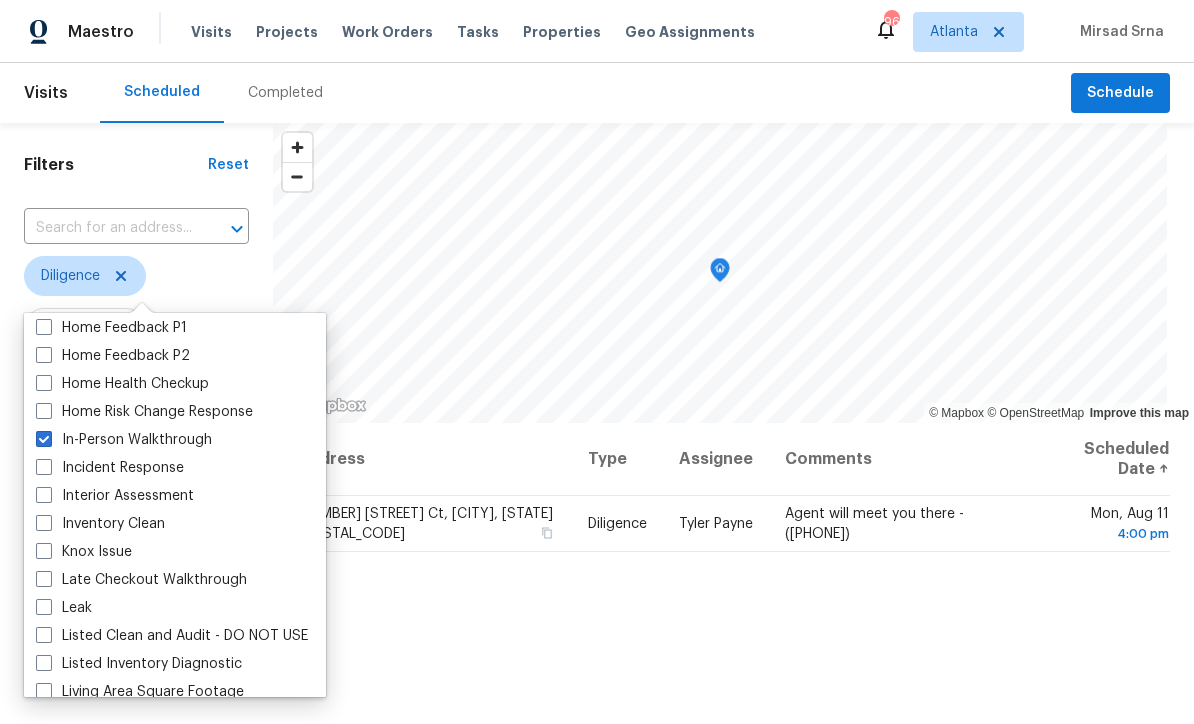 checkbox on "true" 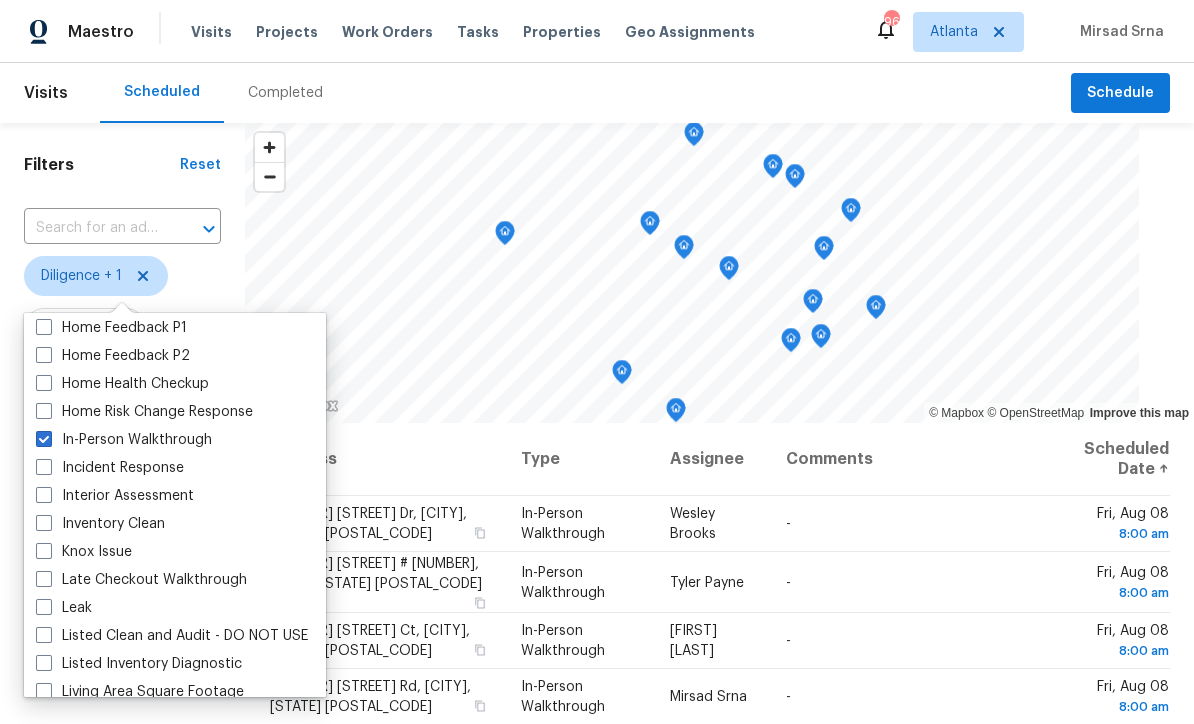 click on "Filters" at bounding box center [102, 165] 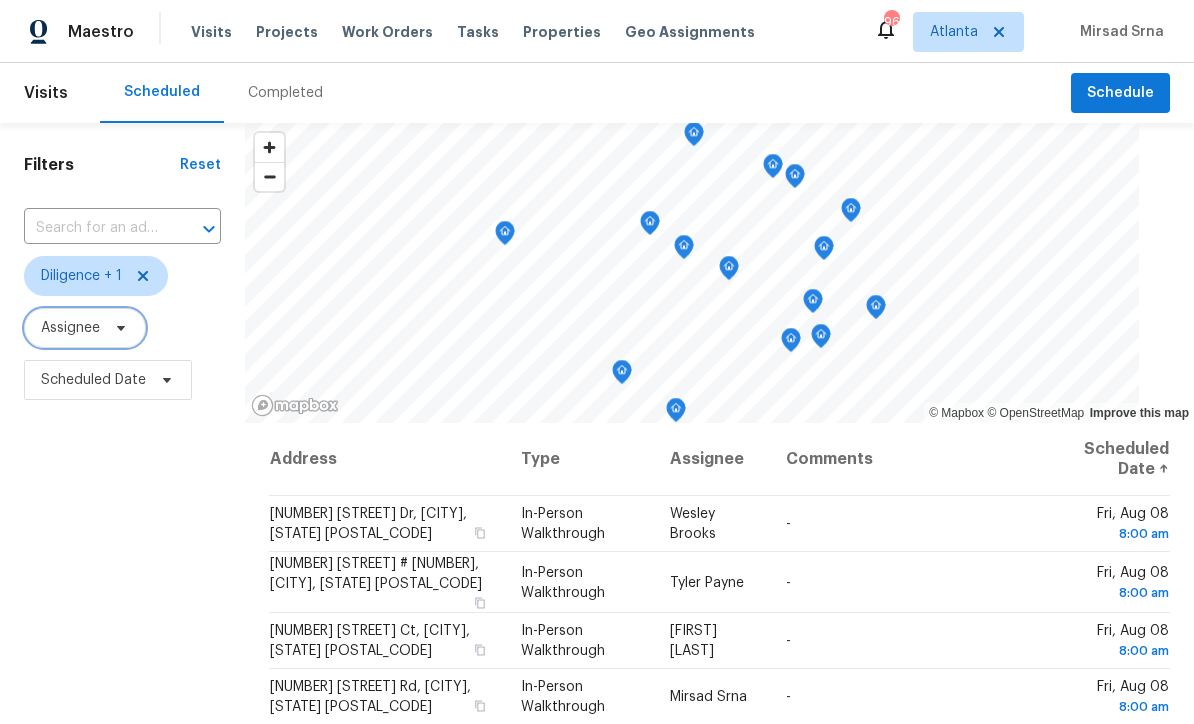 click on "Assignee" at bounding box center [70, 328] 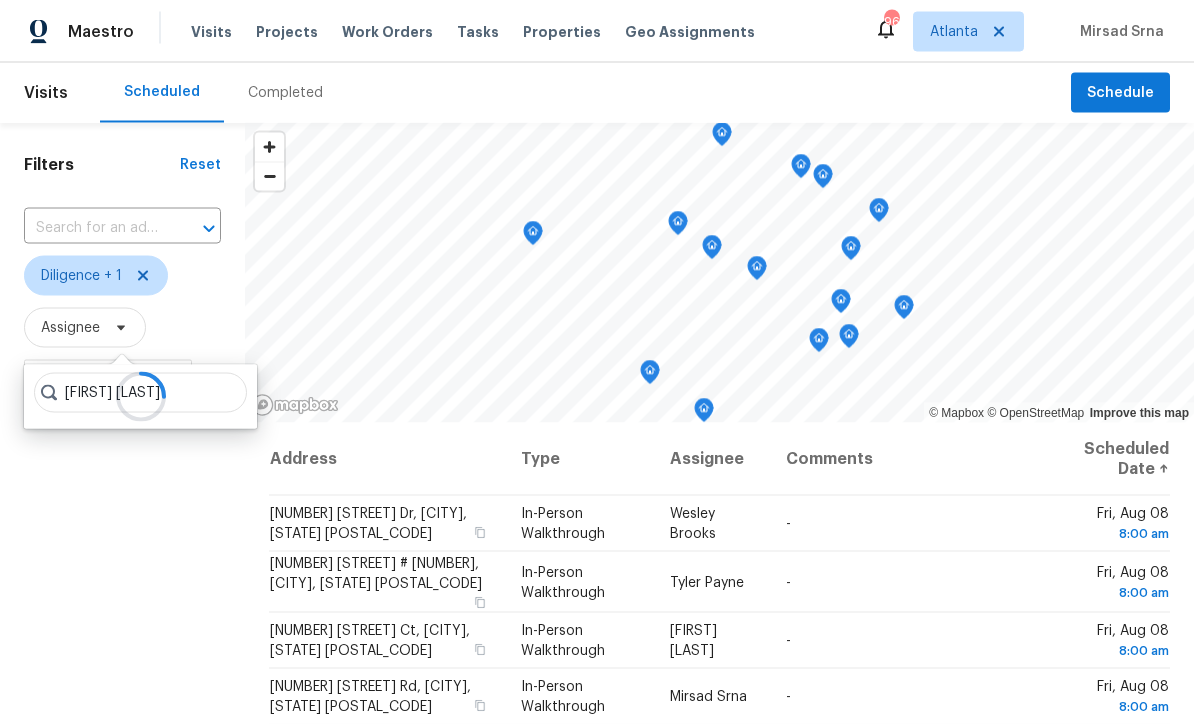 scroll, scrollTop: 0, scrollLeft: 0, axis: both 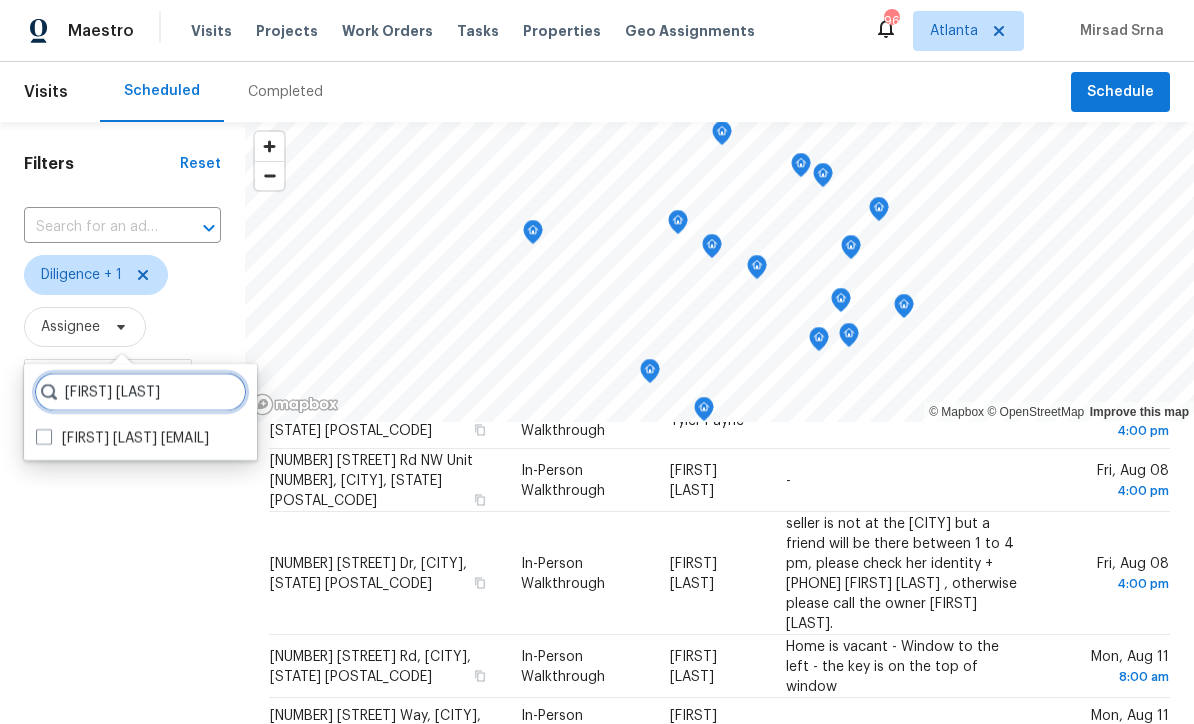type on "[FIRST] [LAST]" 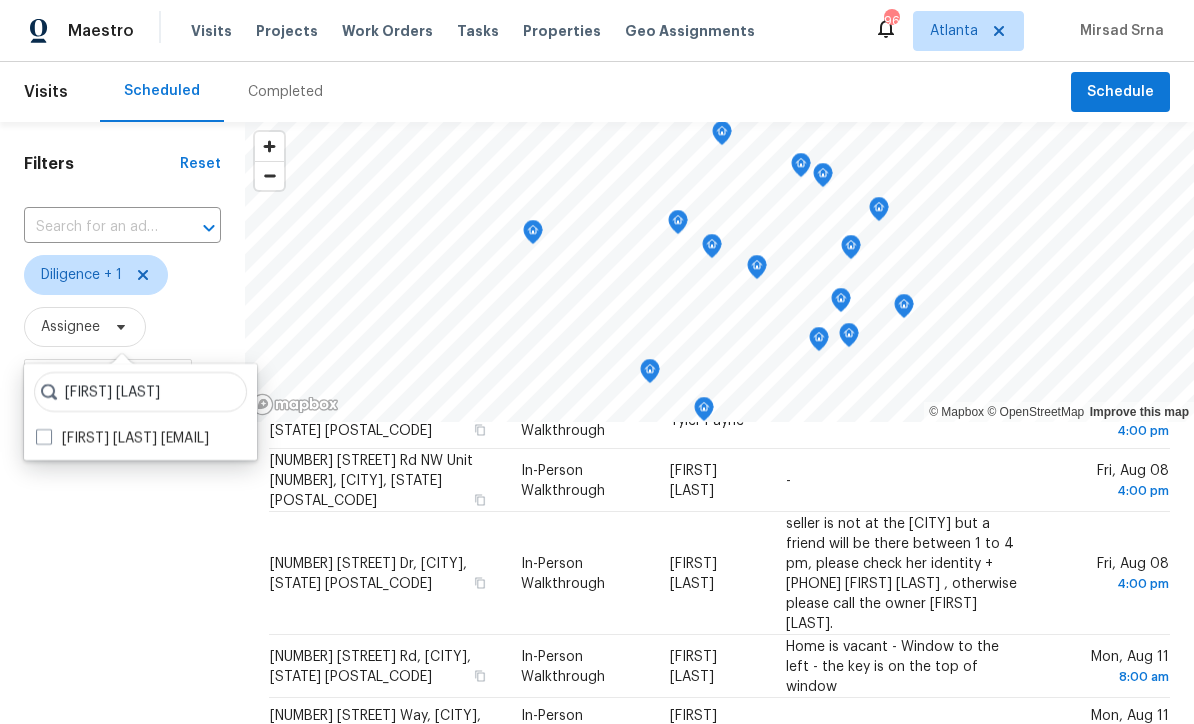 click on "[FIRST] [LAST]
[EMAIL]" at bounding box center [122, 439] 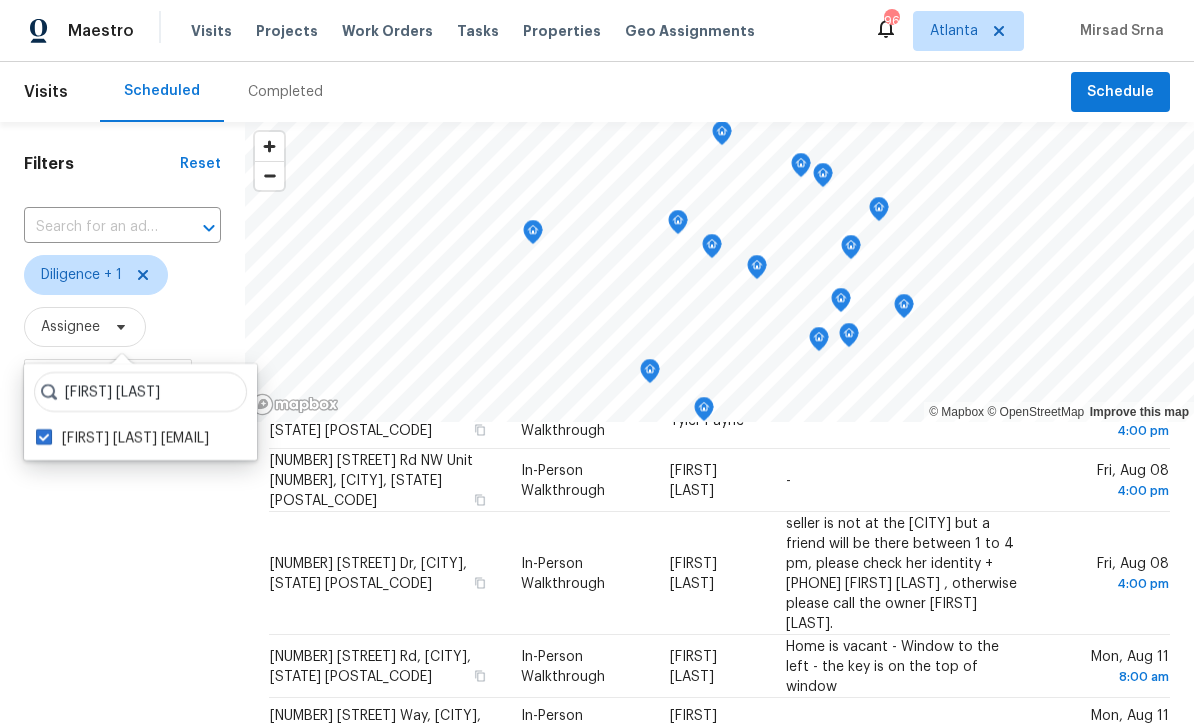 checkbox on "true" 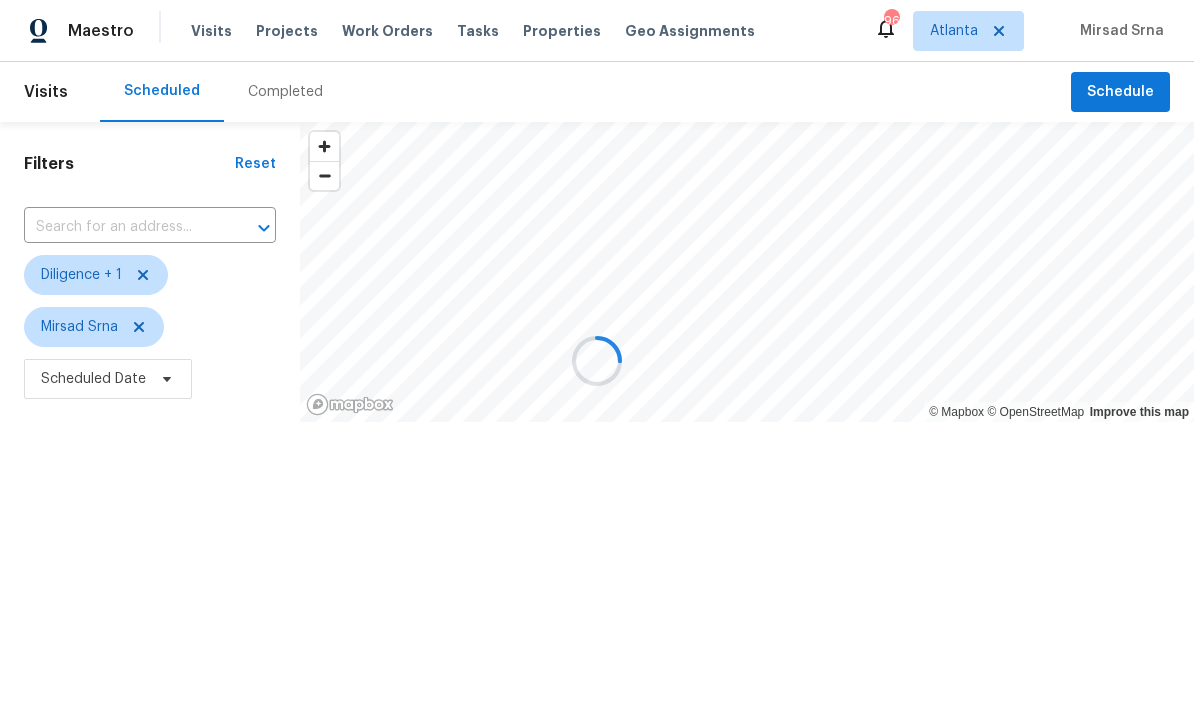 scroll, scrollTop: 1, scrollLeft: 0, axis: vertical 